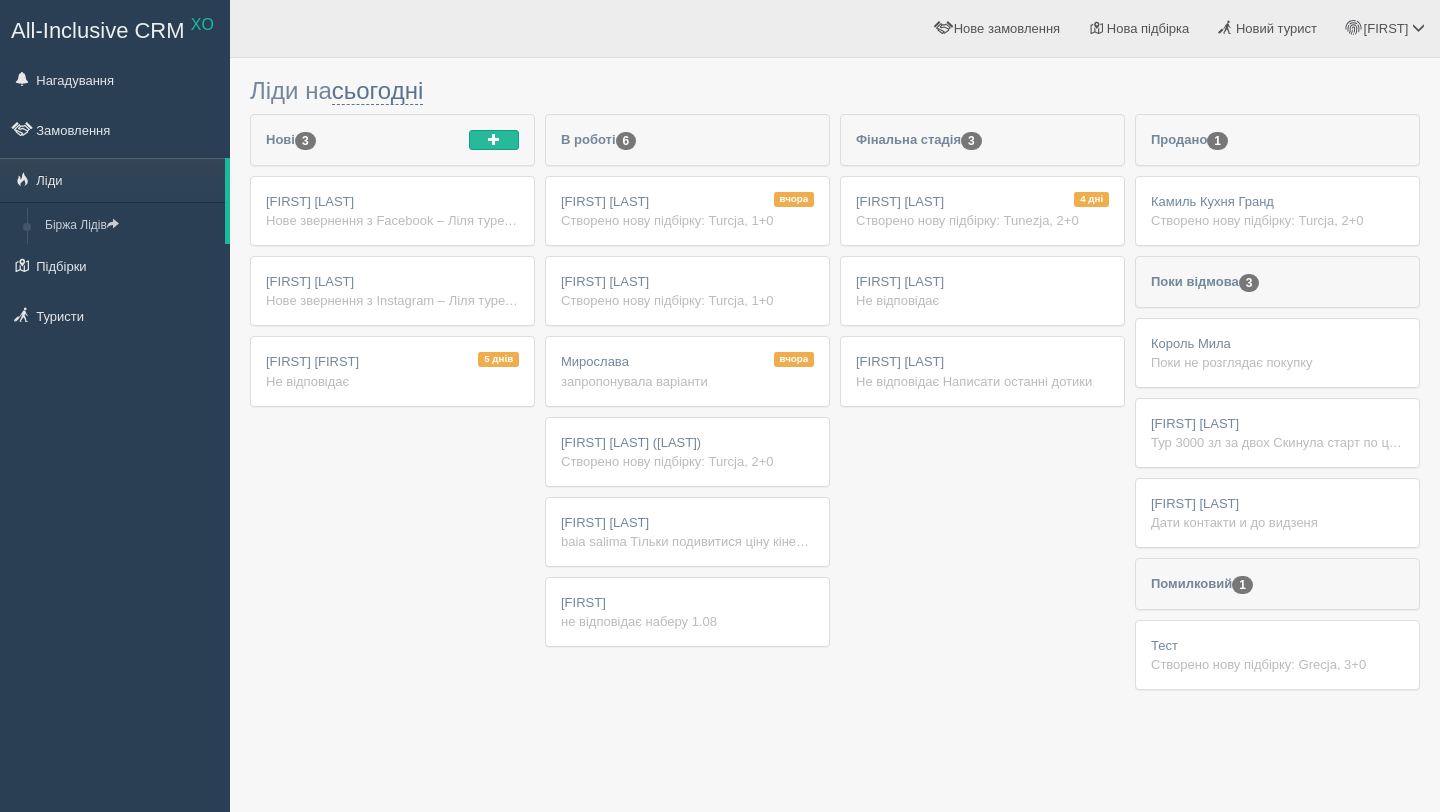 scroll, scrollTop: 0, scrollLeft: 0, axis: both 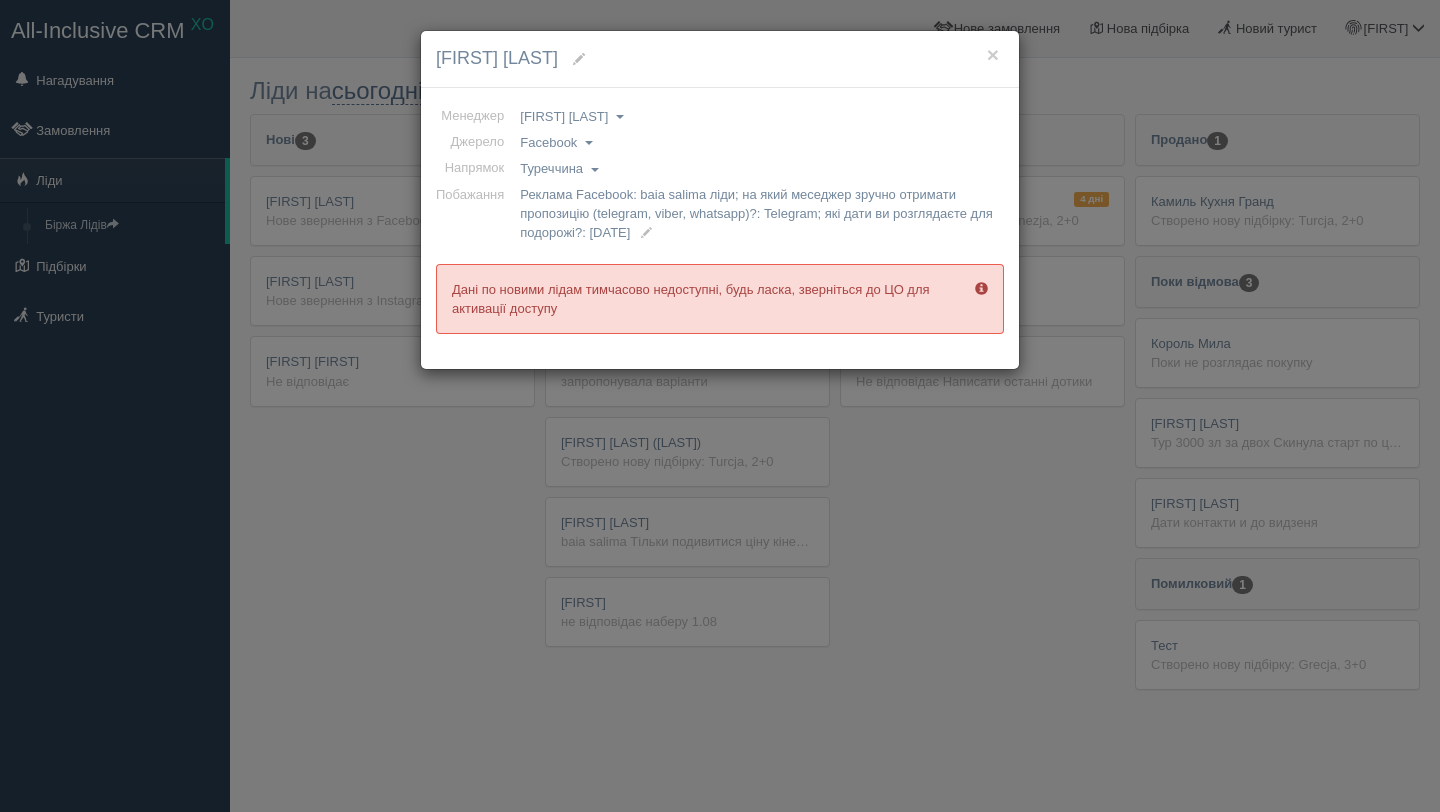click on "[FIRST] [LAST]" at bounding box center (720, 59) 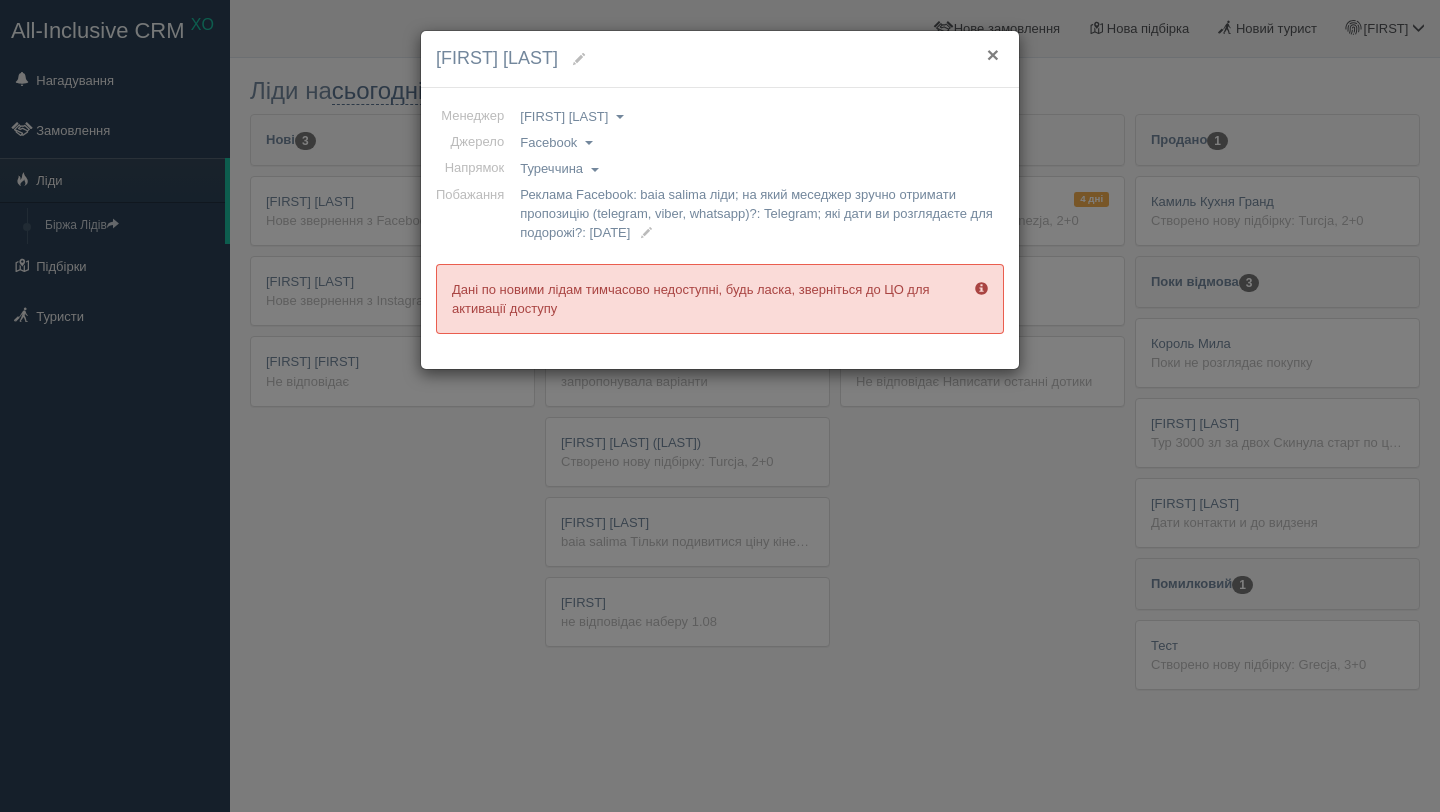 click on "×" at bounding box center (993, 54) 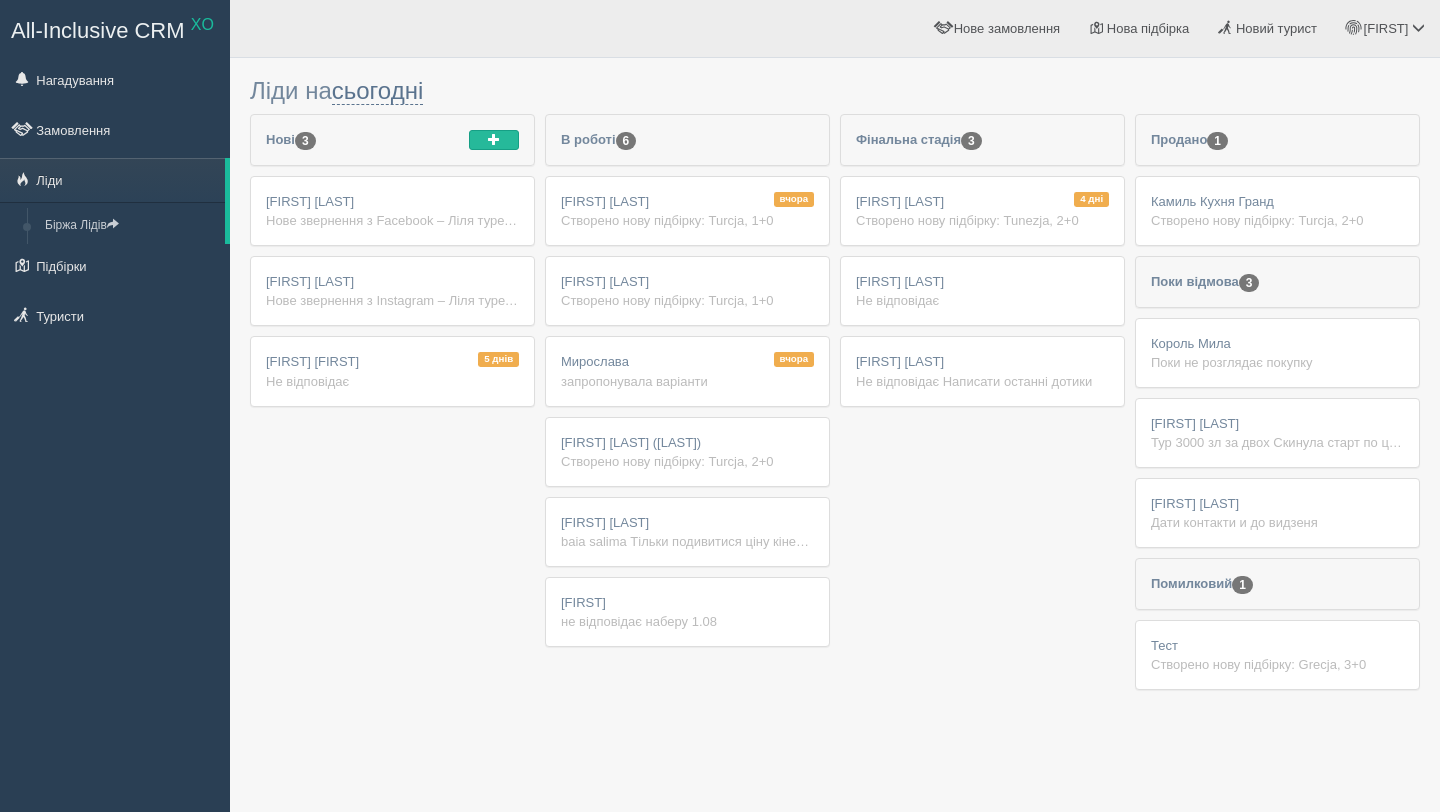 click on "Svitlana Demianchuk
Нове звернення з Facebook – Ліля туреччина baia salima
Ім'я: Svitlana Demianchuk
Телефон: +48731335664
Реклама Facebook: baia salima ліди
на який меседжер зручно отримати пропозицію (telegram, viber, whatsapp)?: Telegram
які дати ви розглядаєте для подорожі?: 10.08" at bounding box center [392, 211] 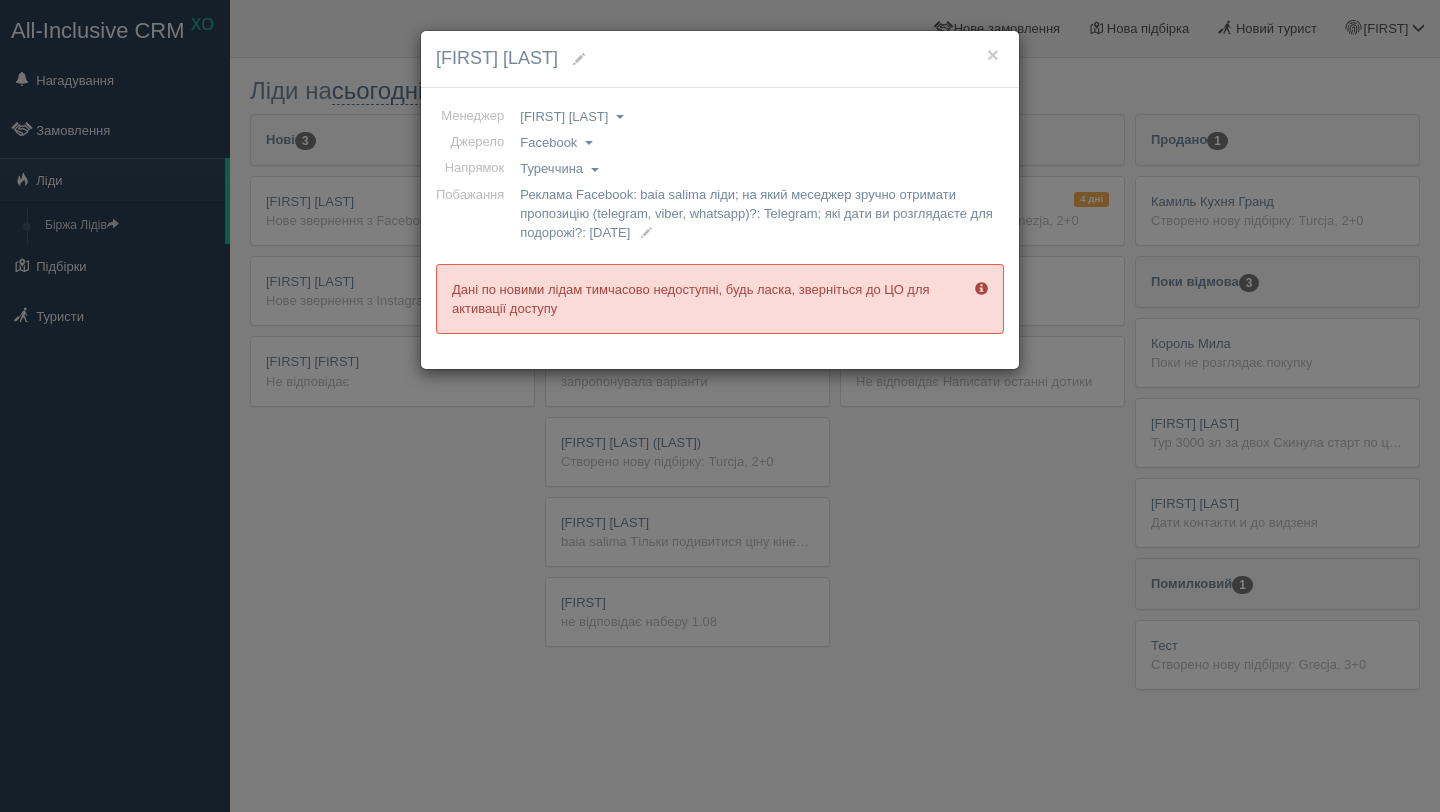 click on "[FIRST] [LAST]" at bounding box center (720, 59) 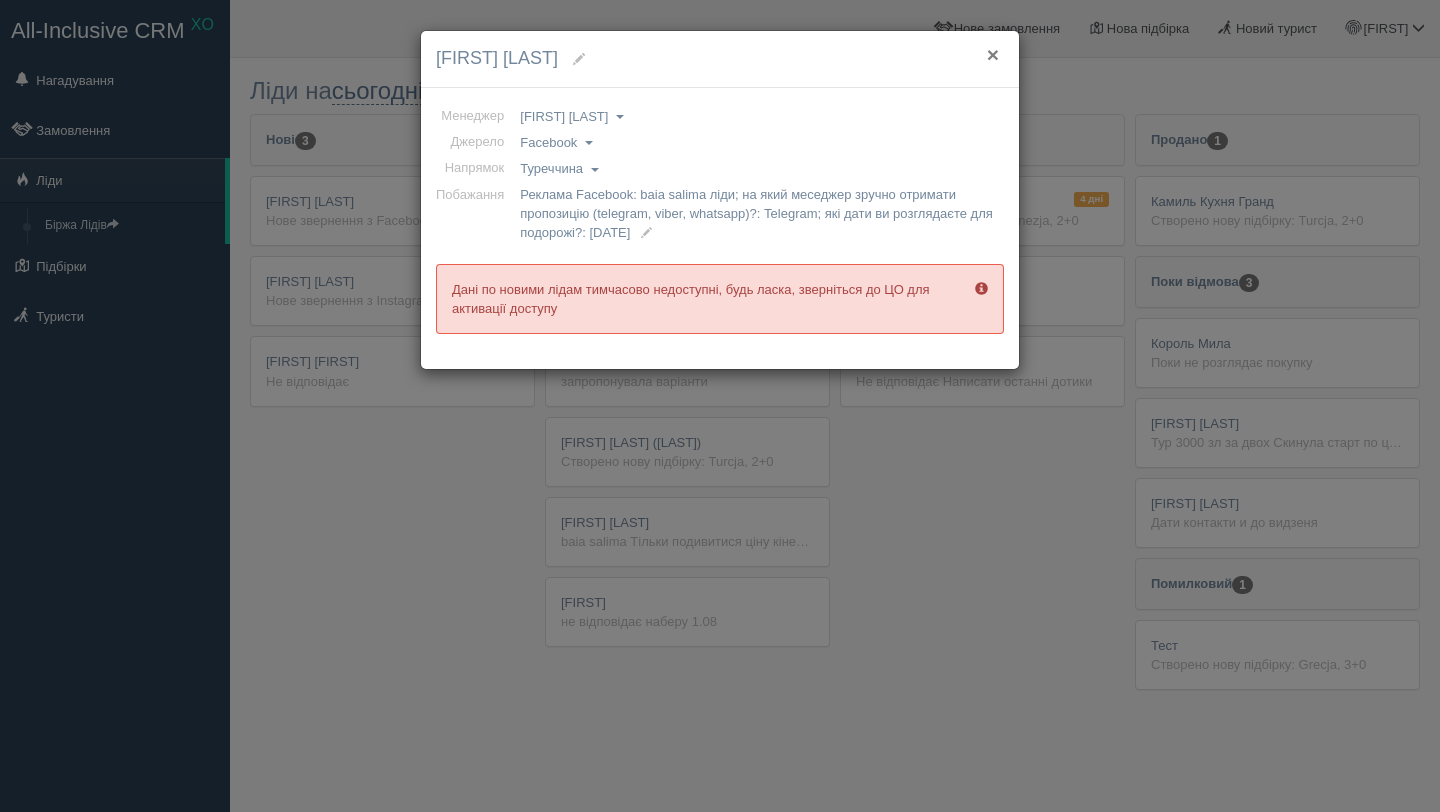 click on "×" at bounding box center [993, 54] 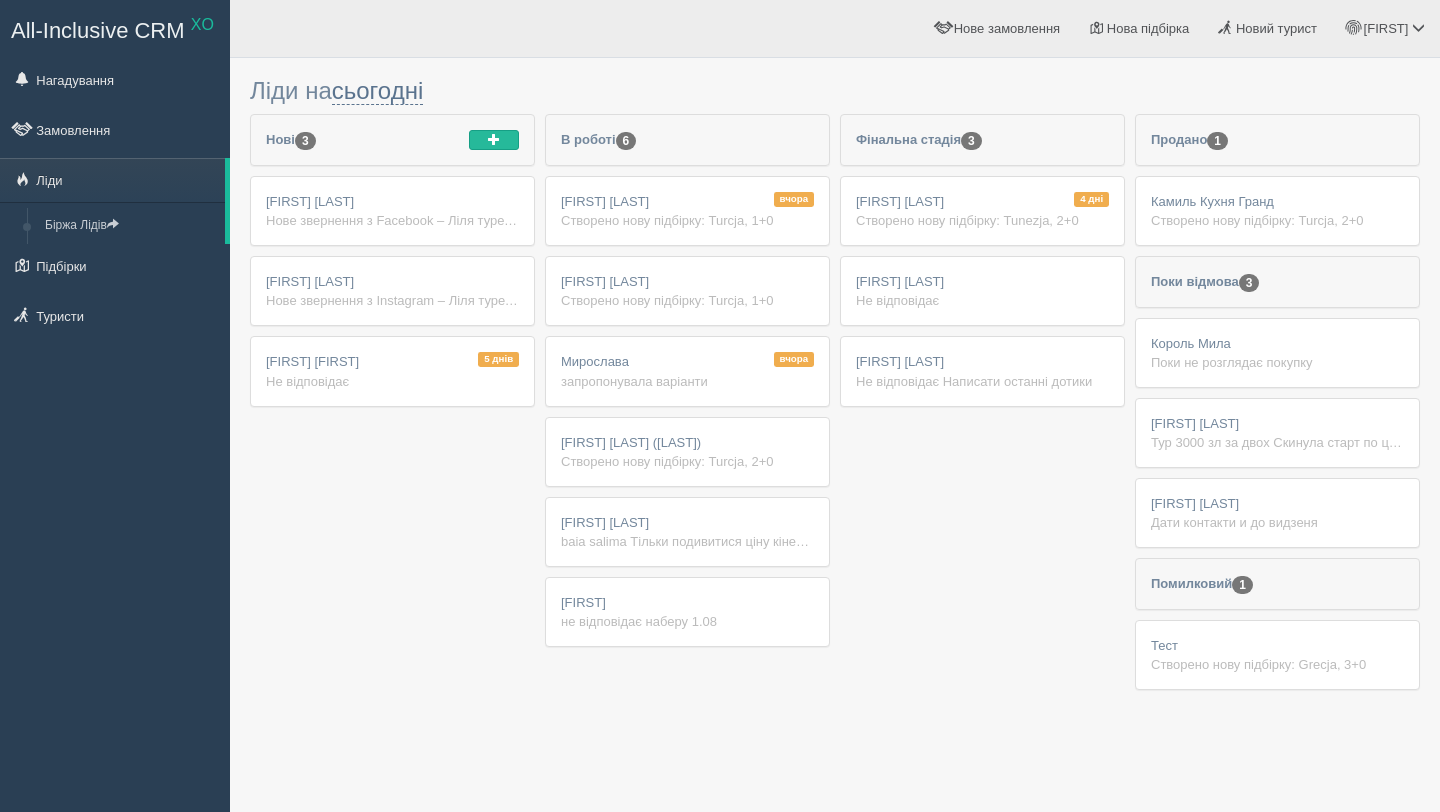 click on "Нове звернення з Facebook – Ліля [STATE] baia salima
Ім'я: [FIRST] [LAST]
Телефон: [PHONE]
Реклама Facebook: baia salima ліди
на який меседжер зручно отримати пропозицію (telegram, viber, whatsapp)?: Telegram
які дати ви розглядаєте для подорожі?: 10.08" at bounding box center (392, 220) 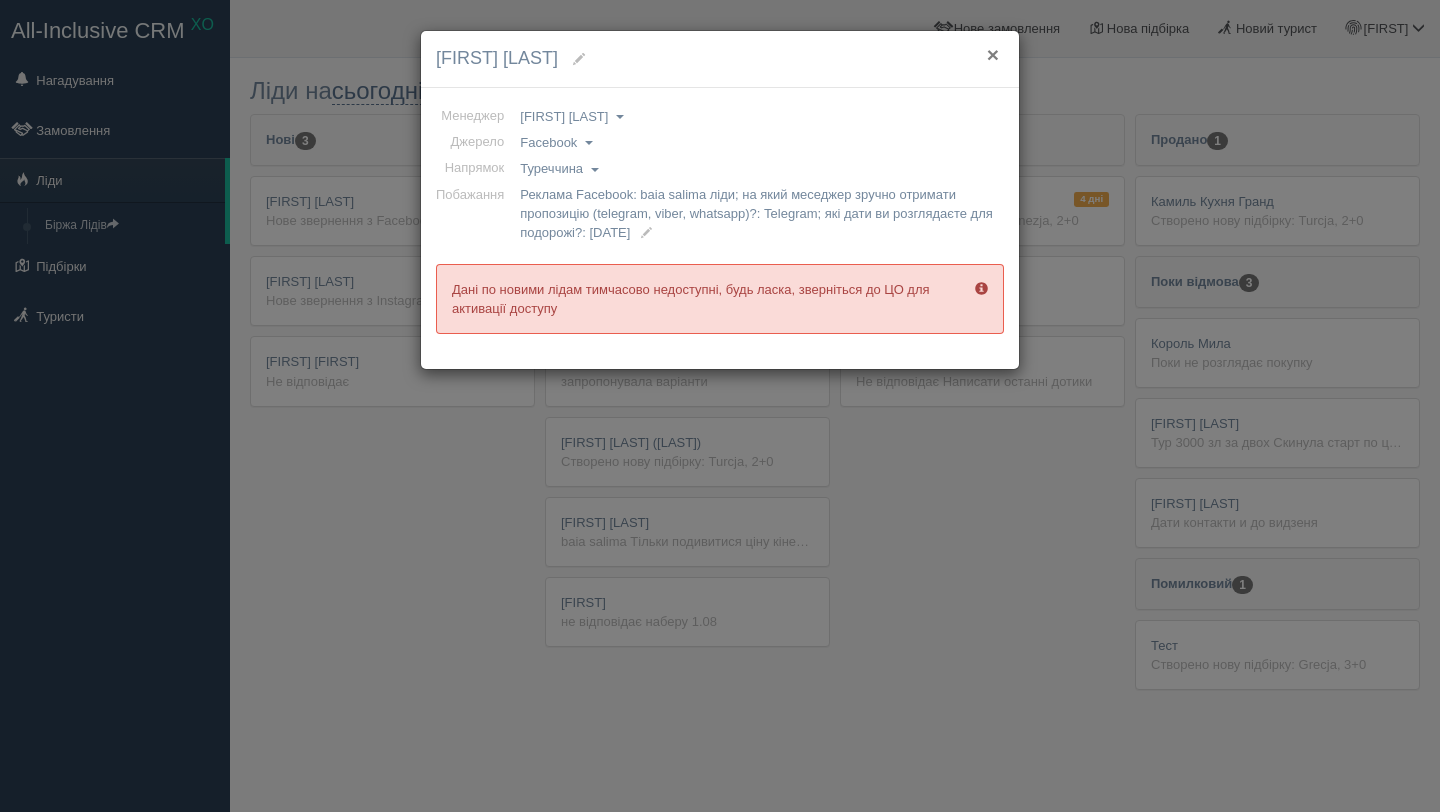 click on "×" at bounding box center (993, 54) 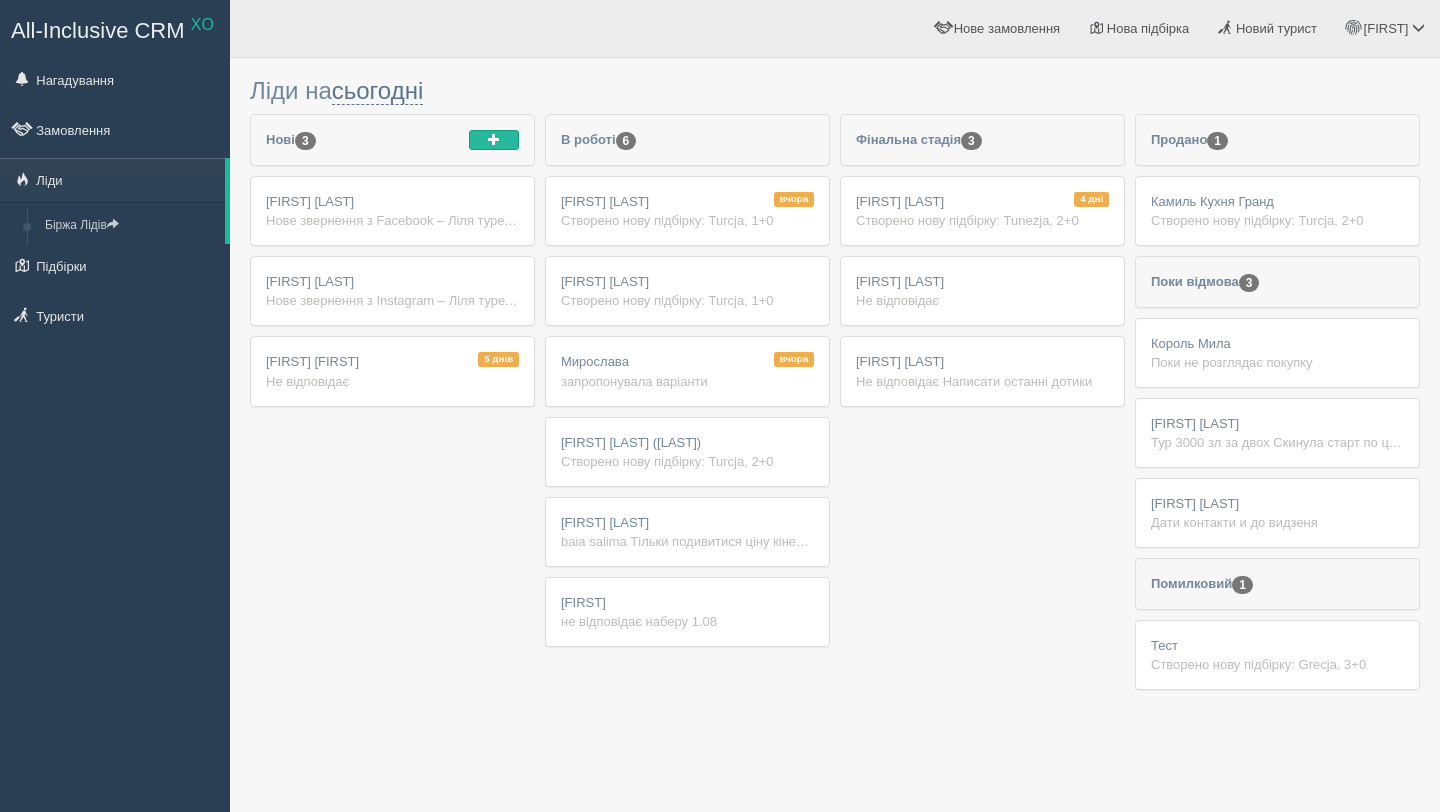 click on "Svitlana Demianchuk
Нове звернення з Facebook – Ліля туреччина baia salima
Ім'я: Svitlana Demianchuk
Телефон: +48731335664
Реклама Facebook: baia salima ліди
на який меседжер зручно отримати пропозицію (telegram, viber, whatsapp)?: Telegram
які дати ви розглядаєте для подорожі?: 10.08" at bounding box center (392, 211) 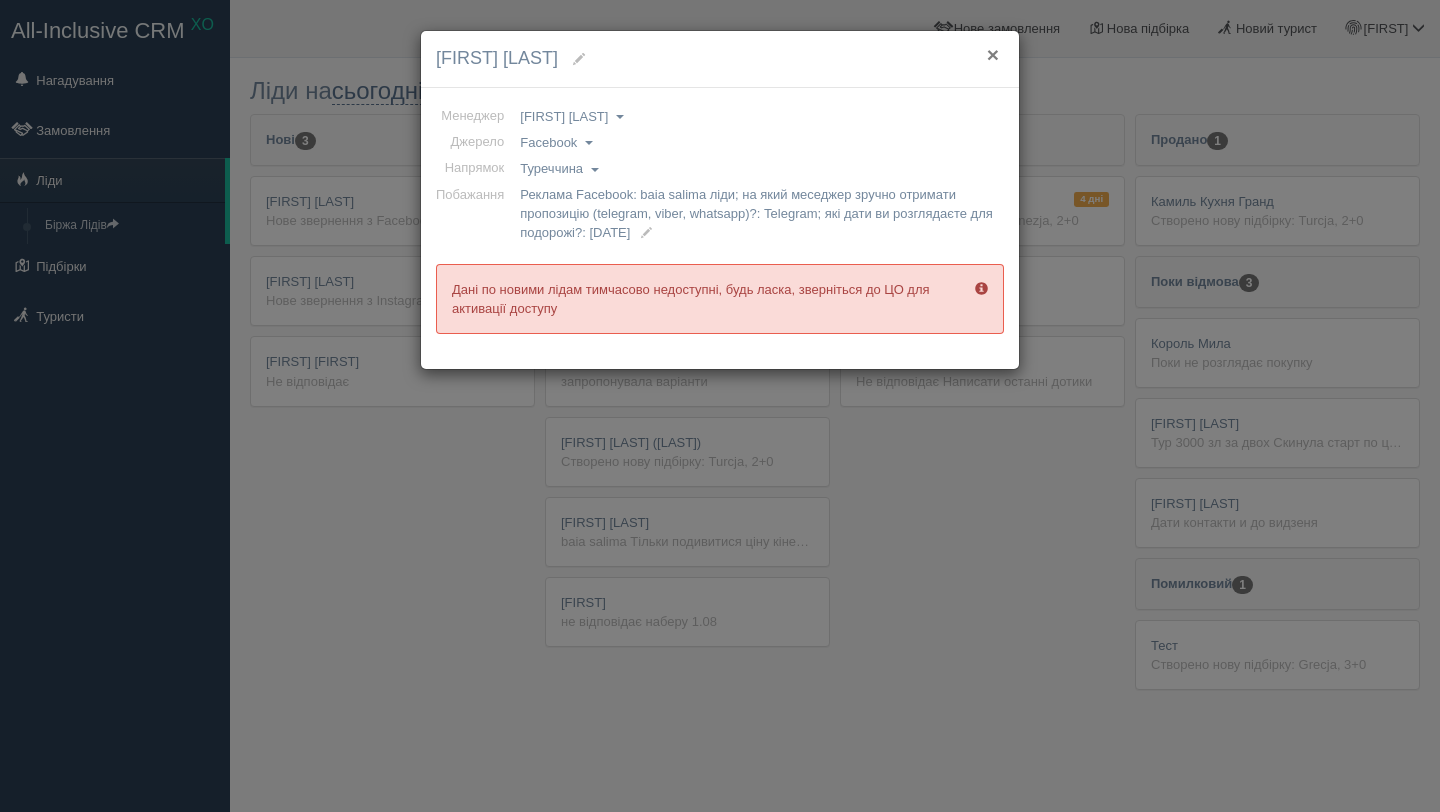 click on "×" at bounding box center (993, 54) 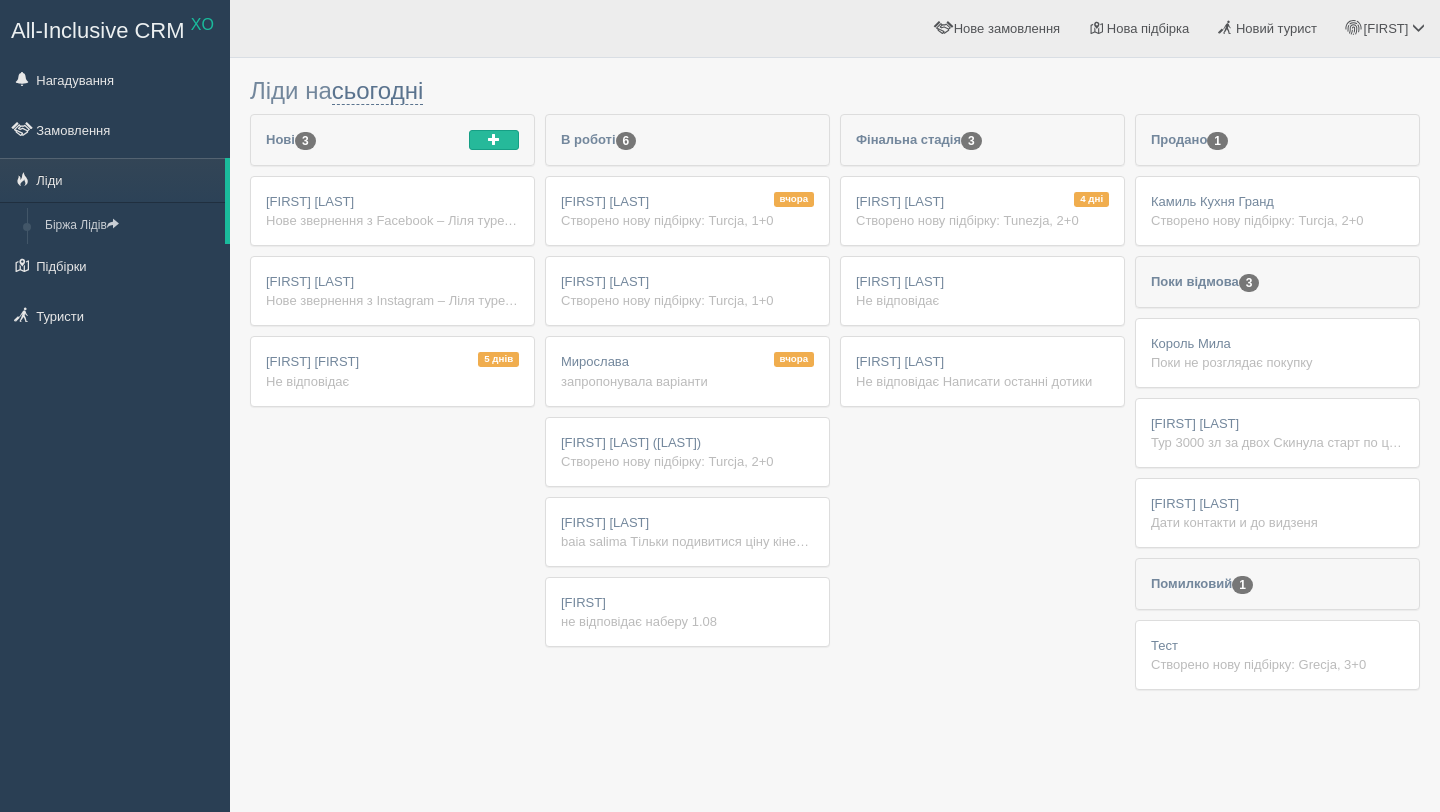 click on "Svitlana Demianchuk
Нове звернення з Facebook – Ліля туреччина baia salima
Ім'я: Svitlana Demianchuk
Телефон: +48731335664
Реклама Facebook: baia salima ліди
на який меседжер зручно отримати пропозицію (telegram, viber, whatsapp)?: Telegram
які дати ви розглядаєте для подорожі?: 10.08" at bounding box center (392, 211) 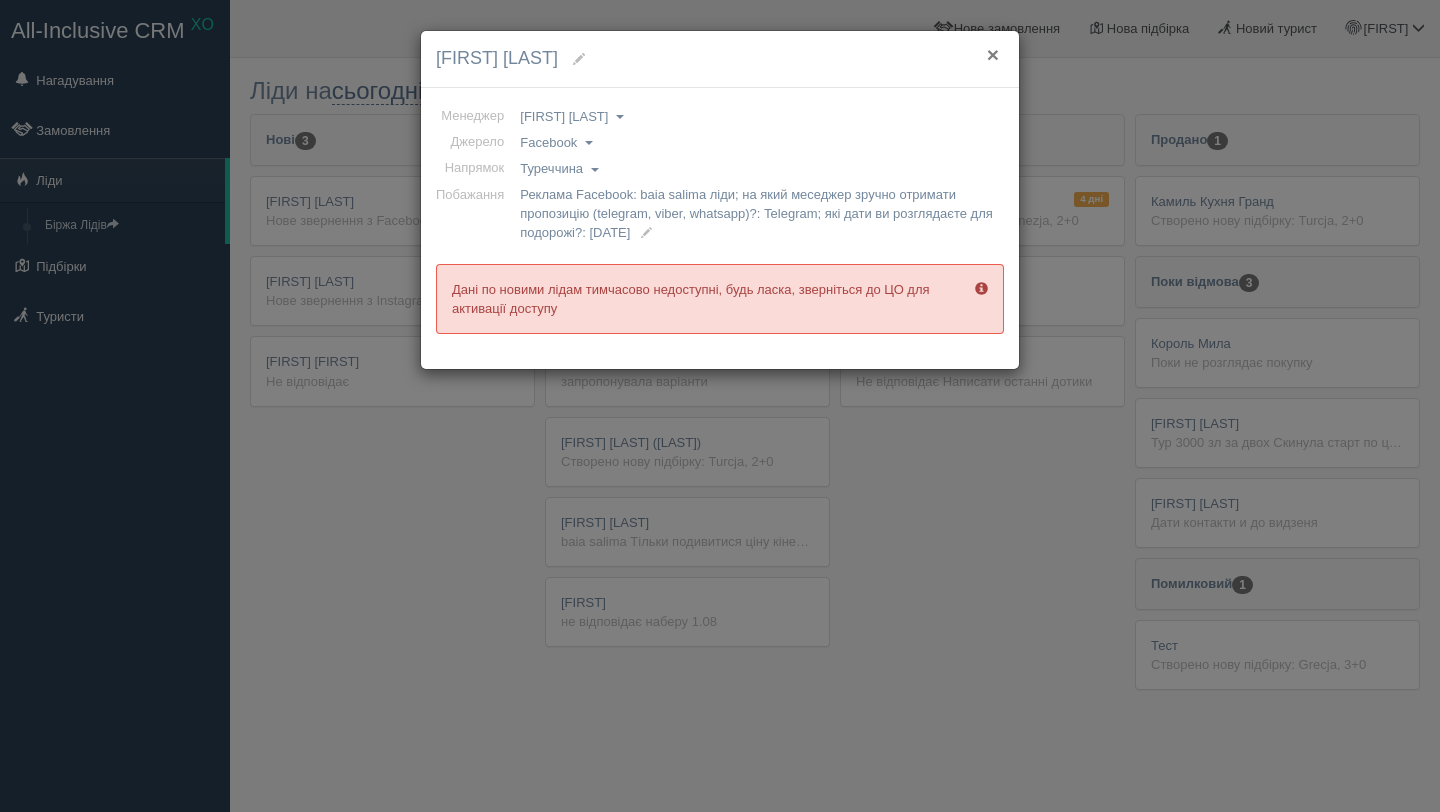 click on "×" at bounding box center [993, 54] 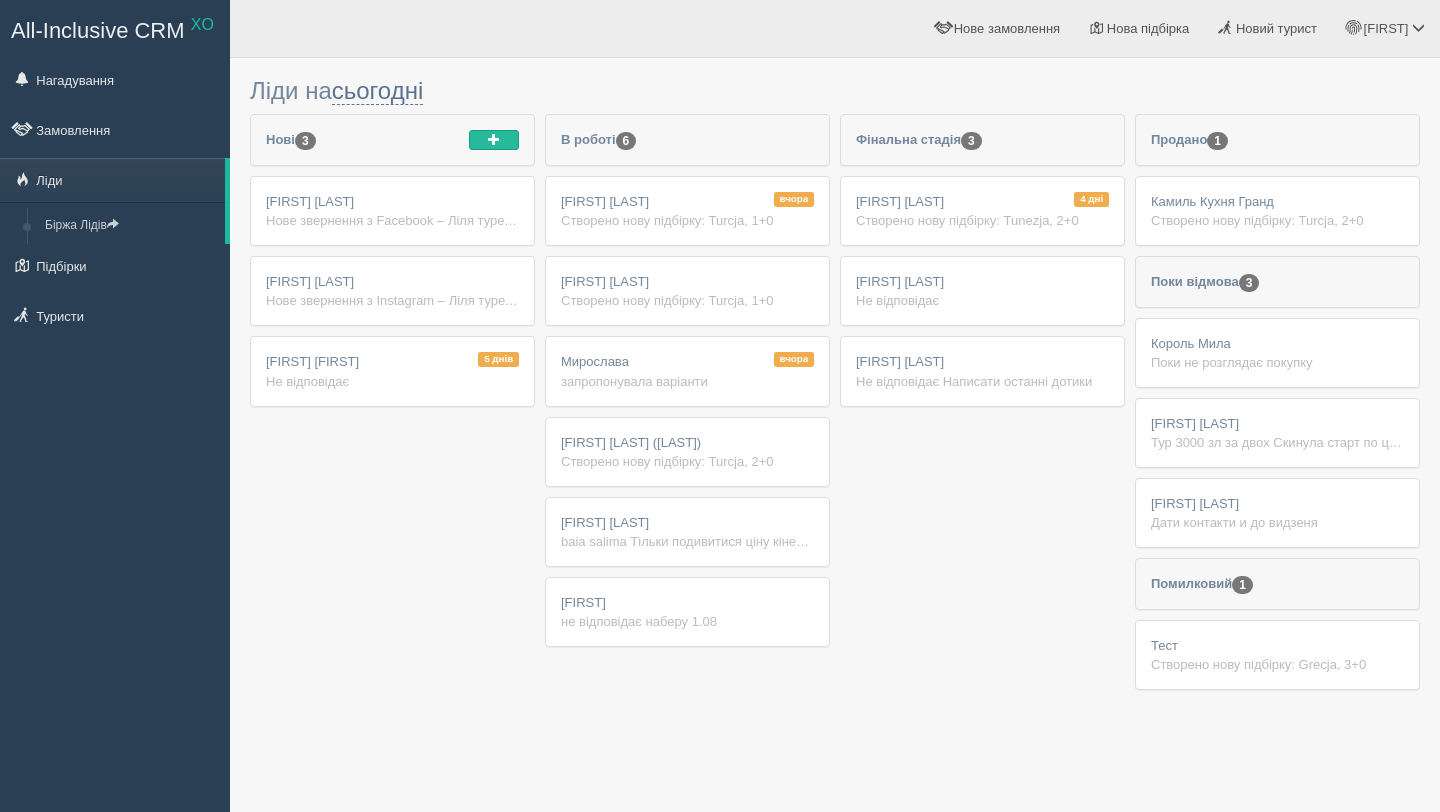 click on "Нове звернення з Facebook – Ліля [COUNTRY] baia salima
Ім'я: [FIRST] [LAST]
Телефон: [PHONE]
Реклама Facebook: baia salima ліди
на який меседжер зручно отримати пропозицію (telegram, viber, whatsapp)?: Telegram
які дати ви розглядаєте для подорожі?: [DATE]" at bounding box center (392, 220) 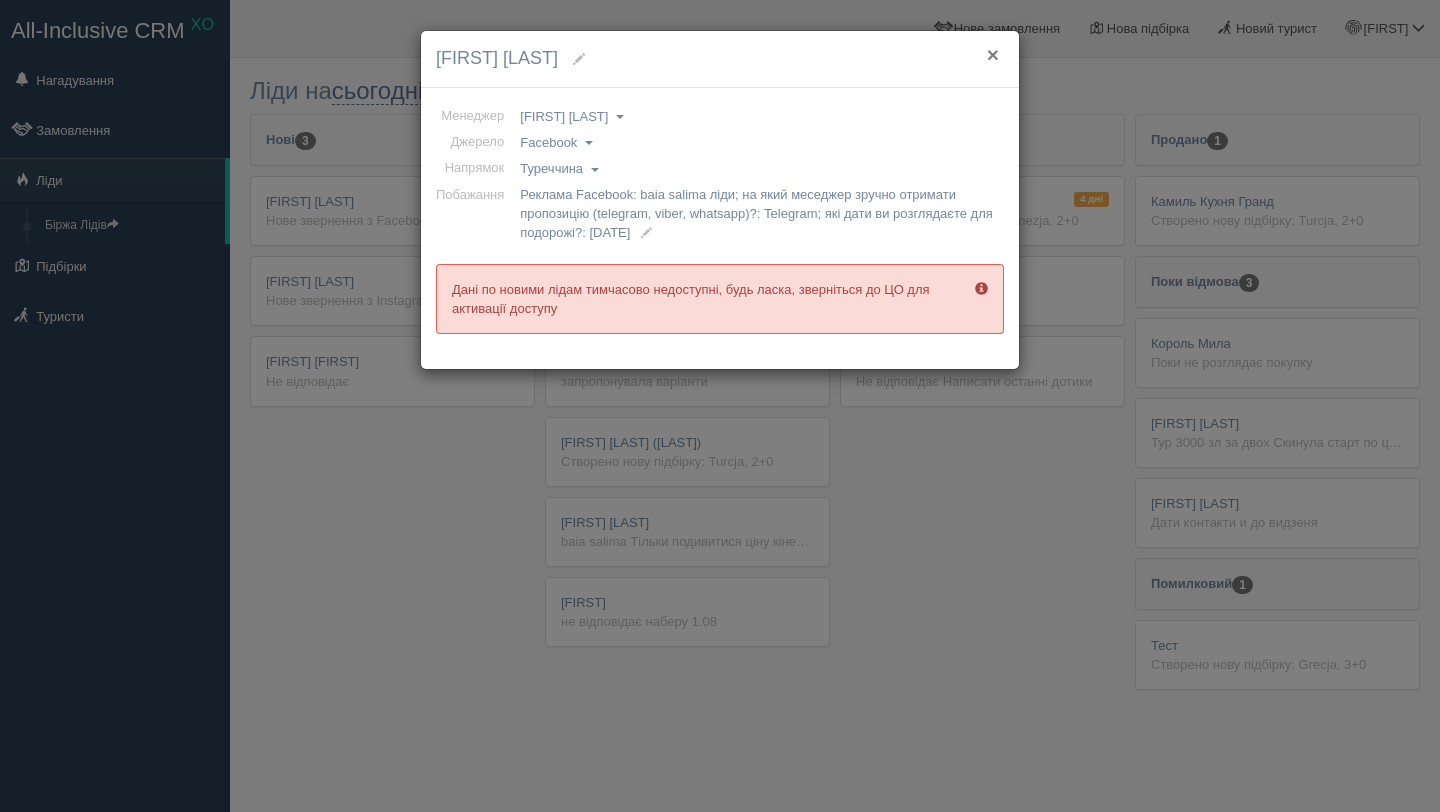 click on "×" at bounding box center [993, 54] 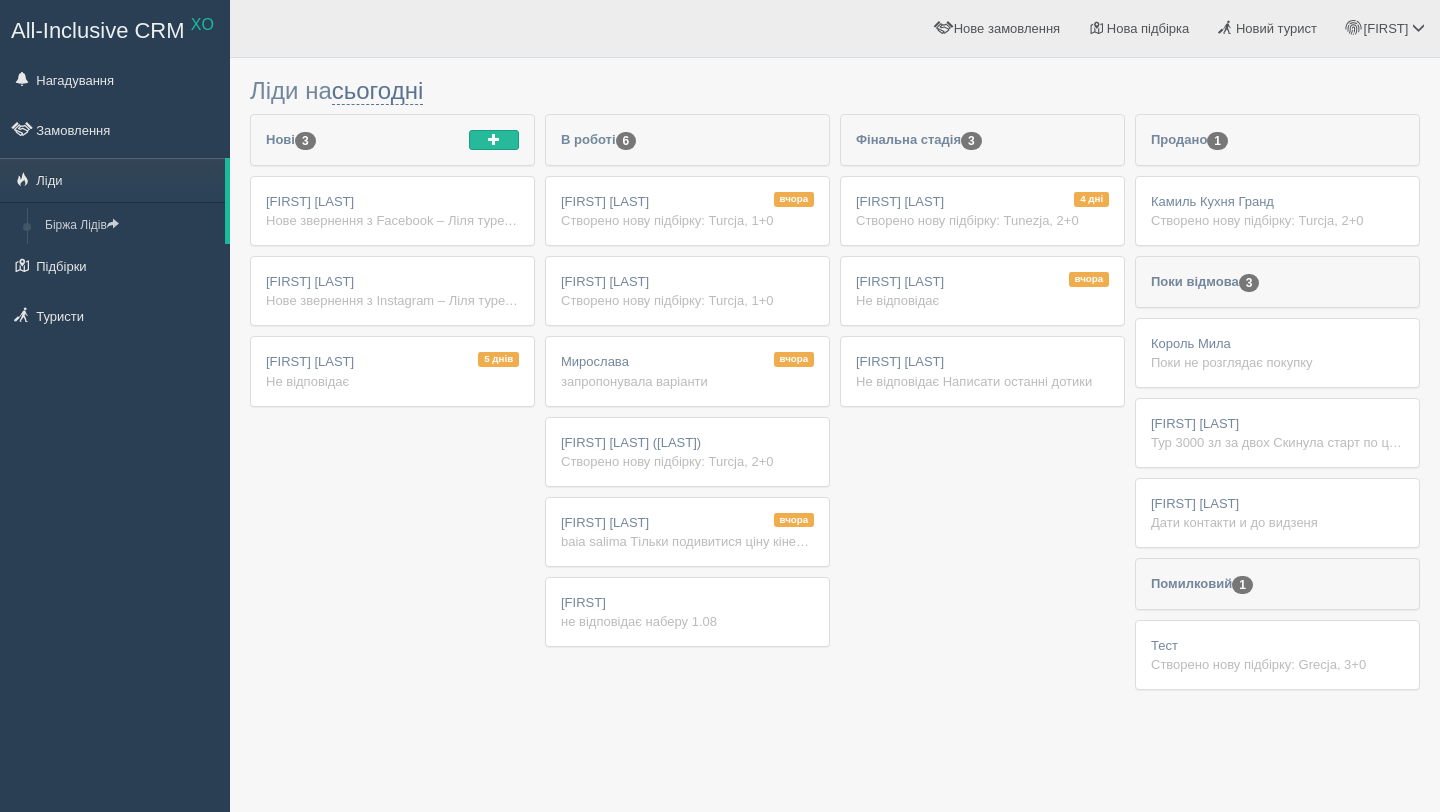 scroll, scrollTop: 2, scrollLeft: 0, axis: vertical 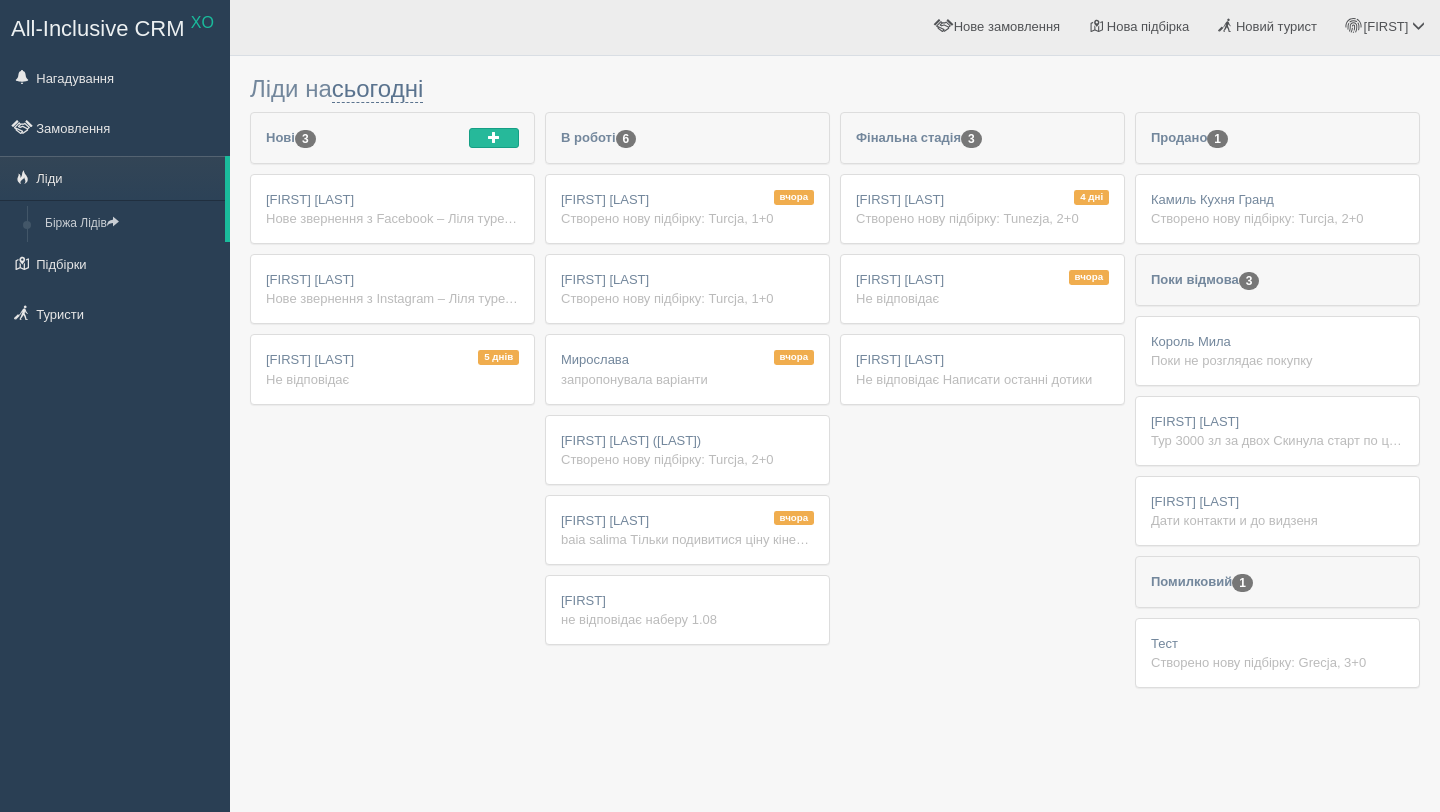 click on "Нове звернення з Facebook – Ліля туреччина baia salima
Ім'я: [FIRST] [LAST]
Телефон: [PHONE]
Реклама Facebook: baia salima ліди
на який меседжер зручно отримати пропозицію (telegram, viber, whatsapp)?: Telegram
які дати ви розглядаєте для подорожі?: [DATE]" at bounding box center [392, 218] 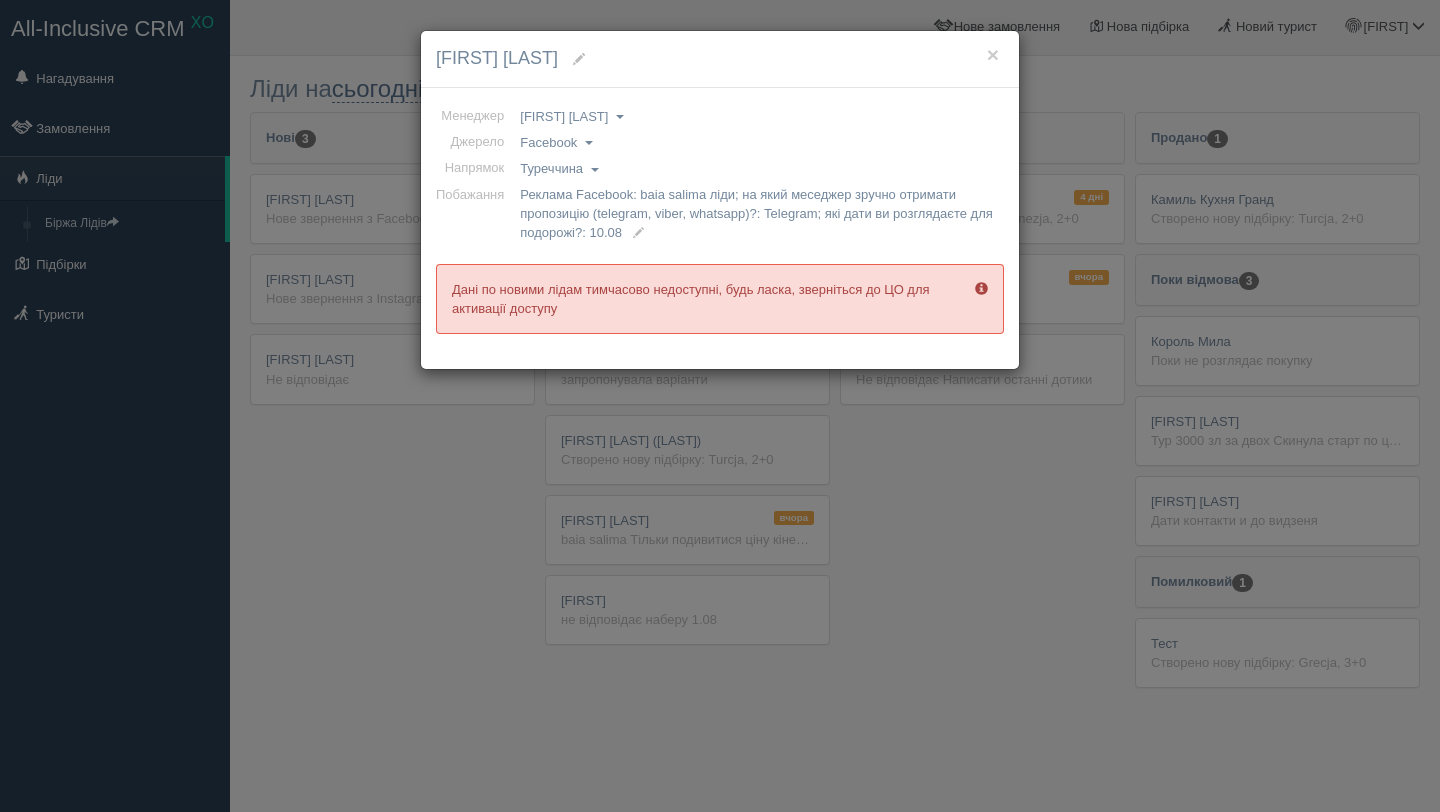 click on "[FIRST] [LAST]" at bounding box center (720, 59) 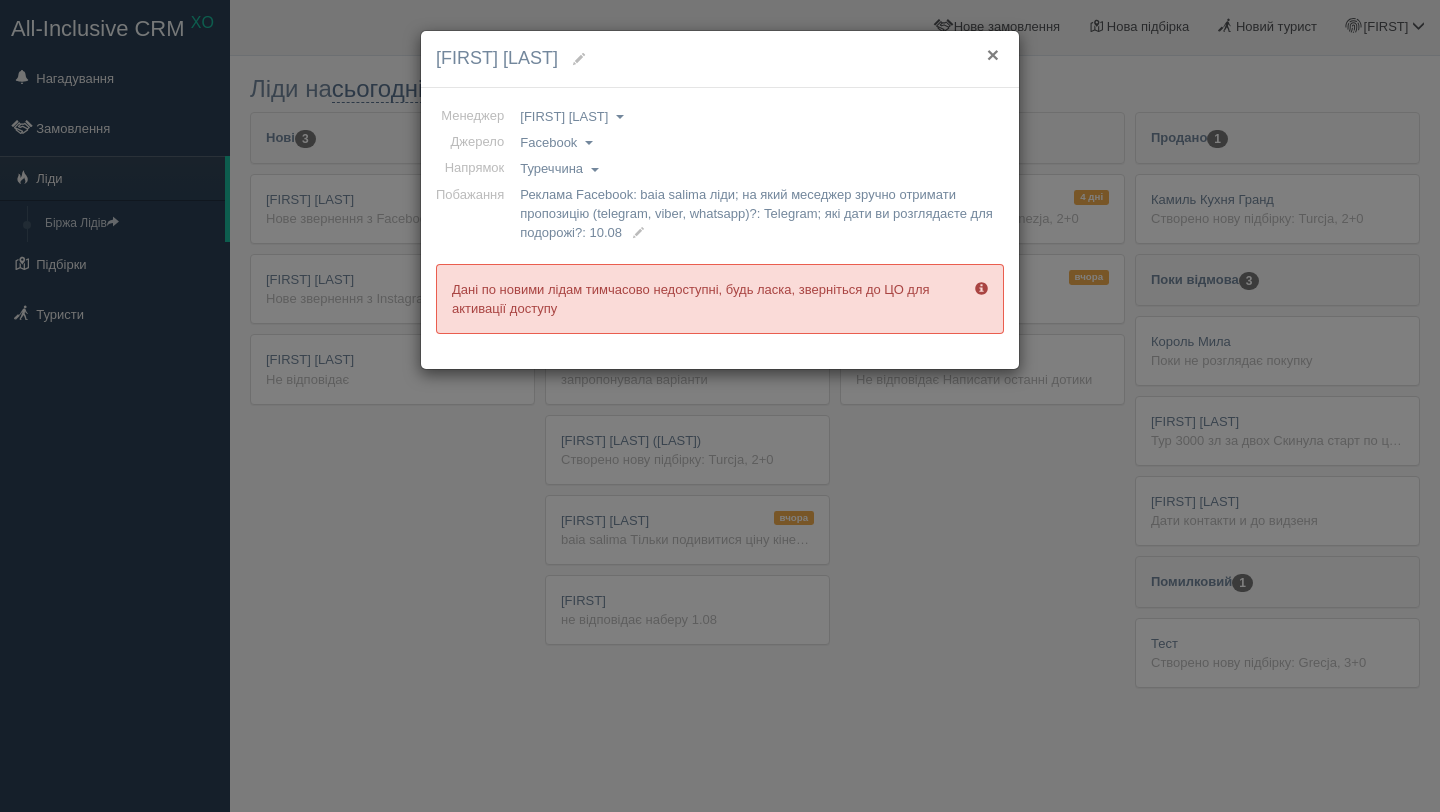 click on "×" at bounding box center [993, 54] 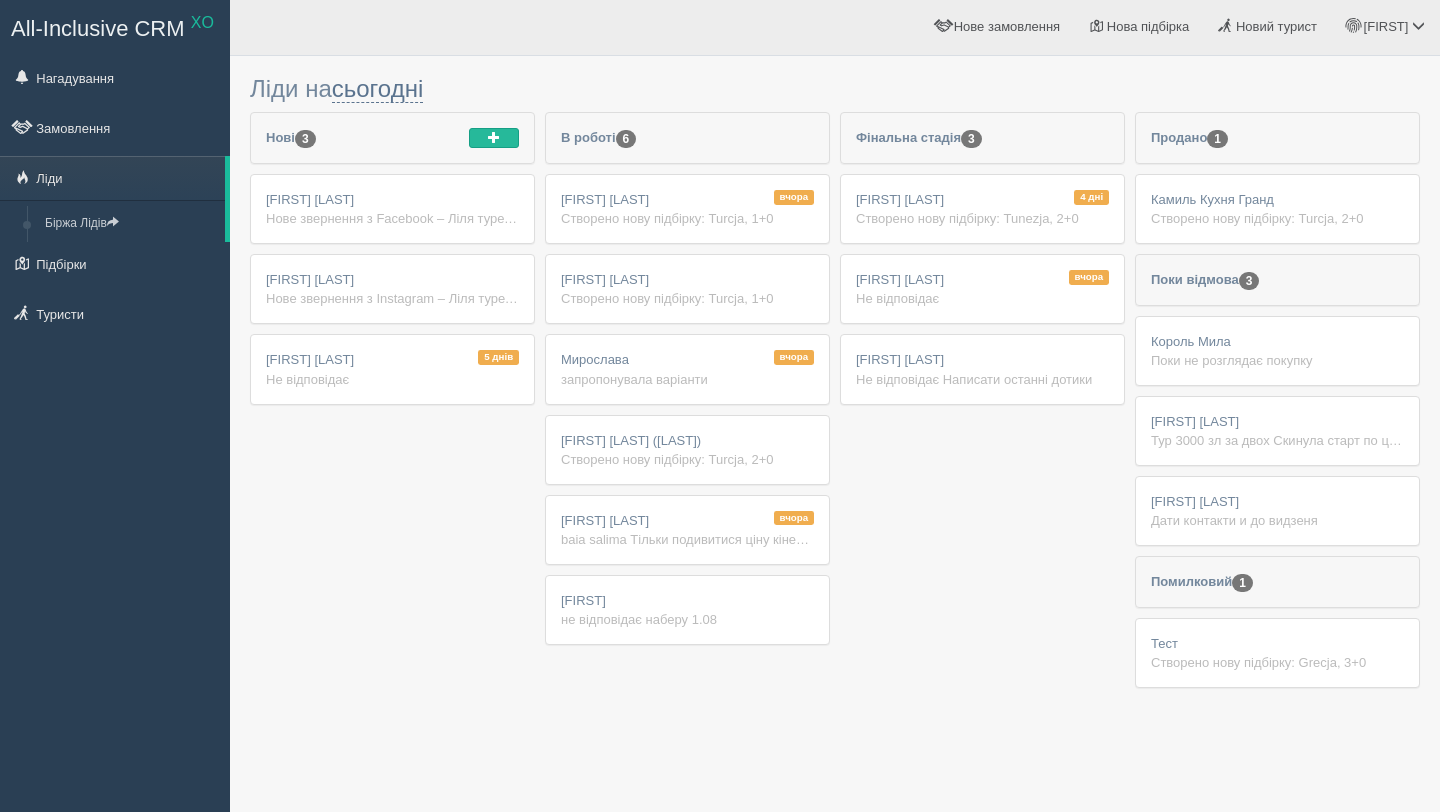 click on "5 днів      Инна Инна
Не відповідає" at bounding box center [392, 369] 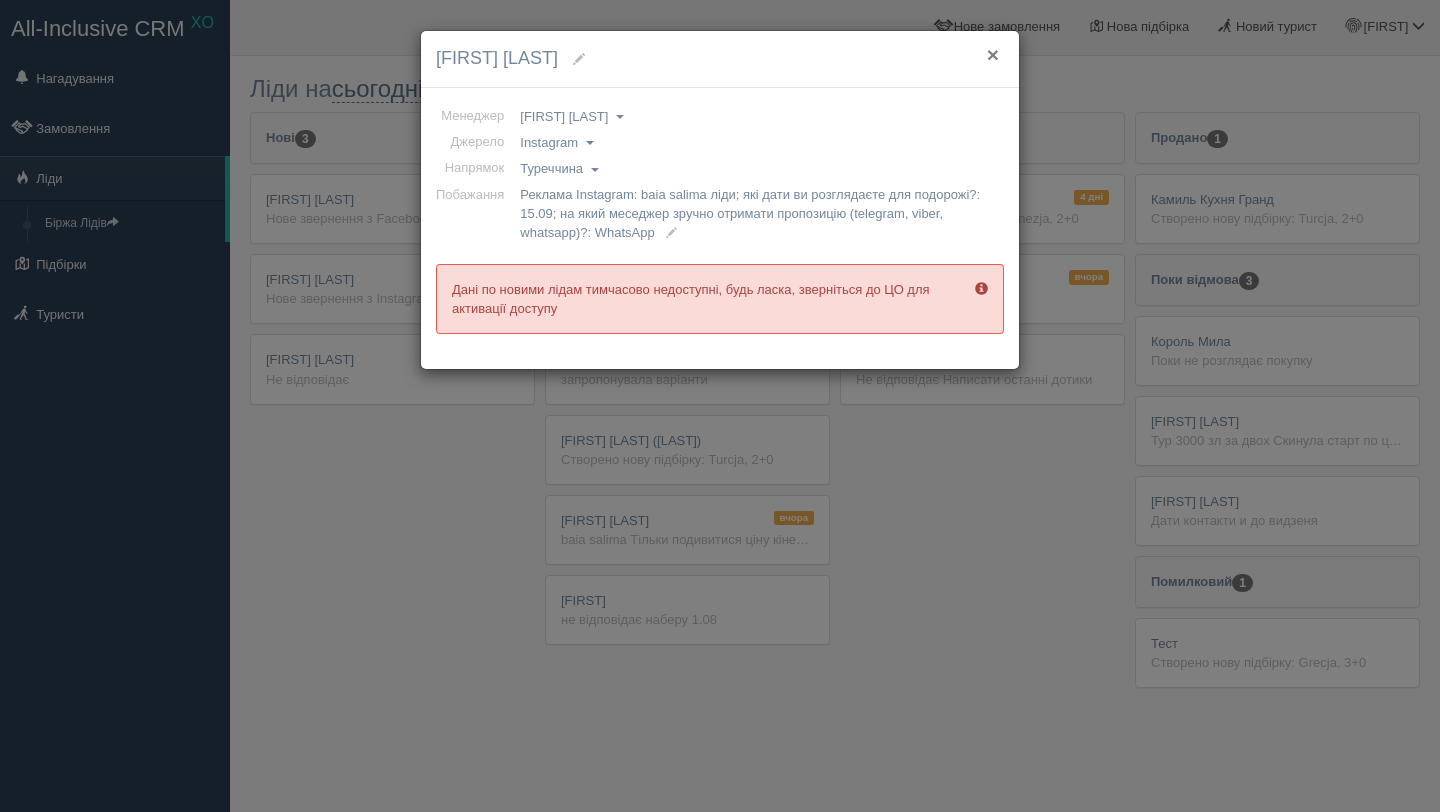 click on "×" at bounding box center (993, 54) 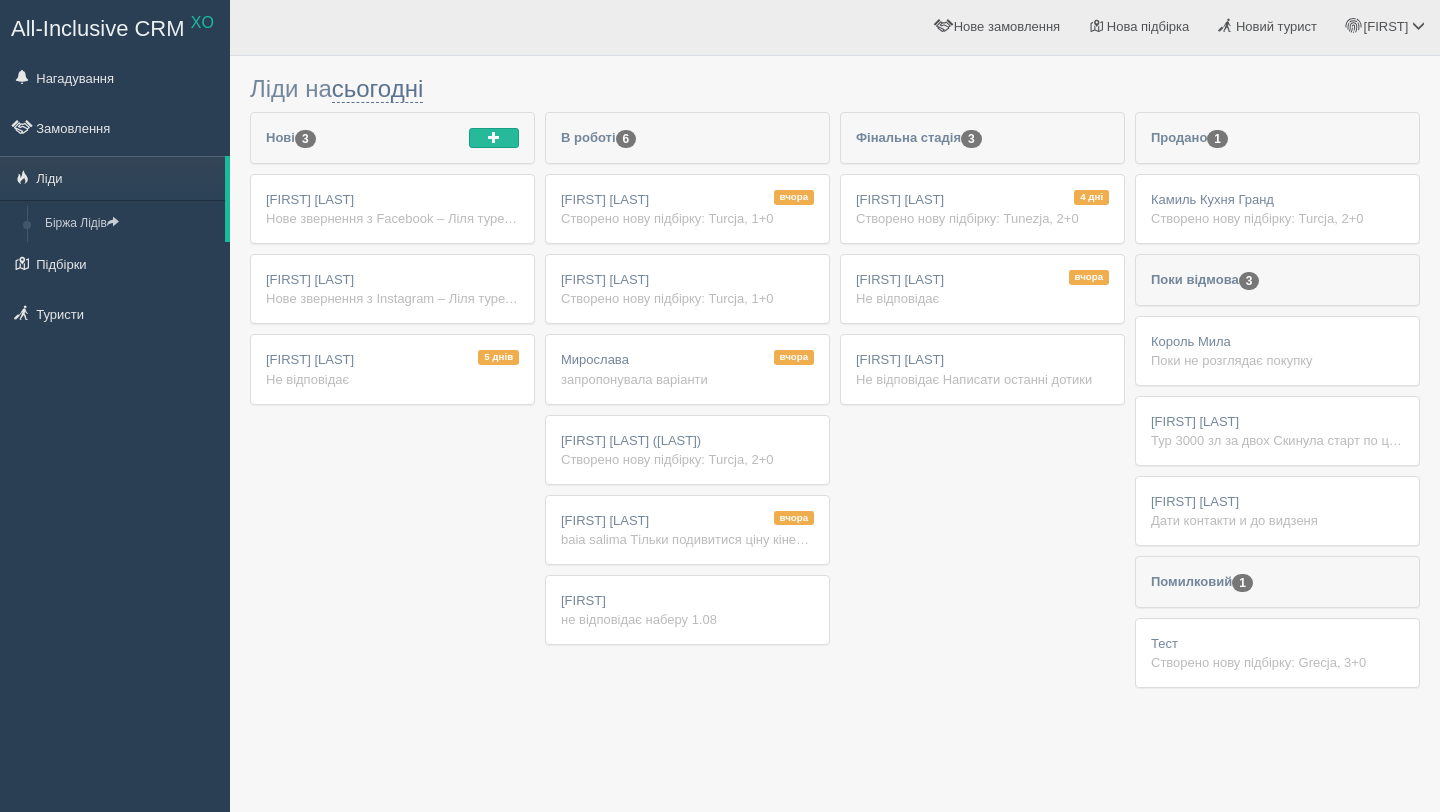 click on "Svitlana Demianchuk
Нове звернення з Facebook – Ліля туреччина baia salima
Ім'я: Svitlana Demianchuk
Телефон: +48731335664
Реклама Facebook: baia salima ліди
на який меседжер зручно отримати пропозицію (telegram, viber, whatsapp)?: Telegram
які дати ви розглядаєте для подорожі?: 10.08" at bounding box center (392, 209) 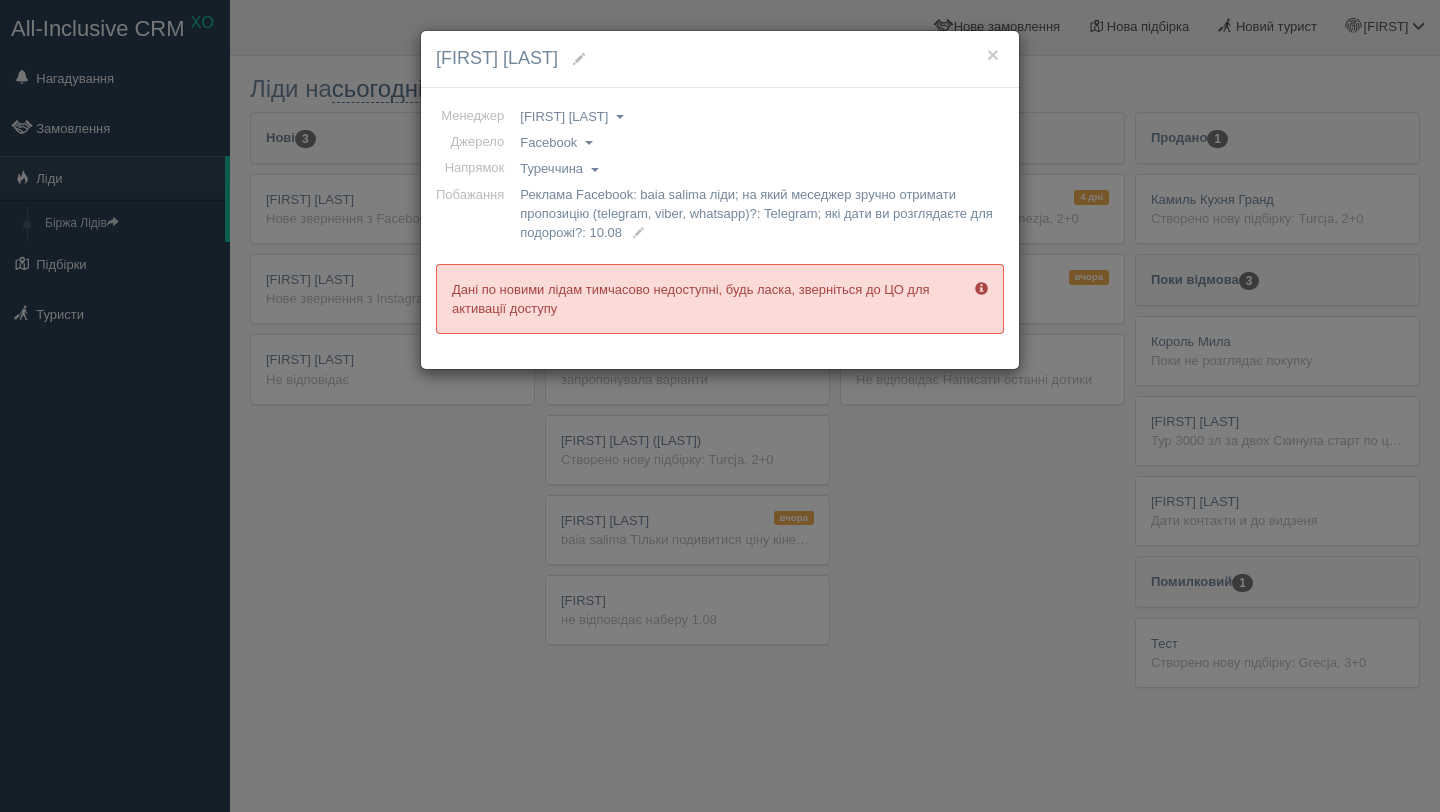 click on "[FIRST] [LAST]" at bounding box center (720, 59) 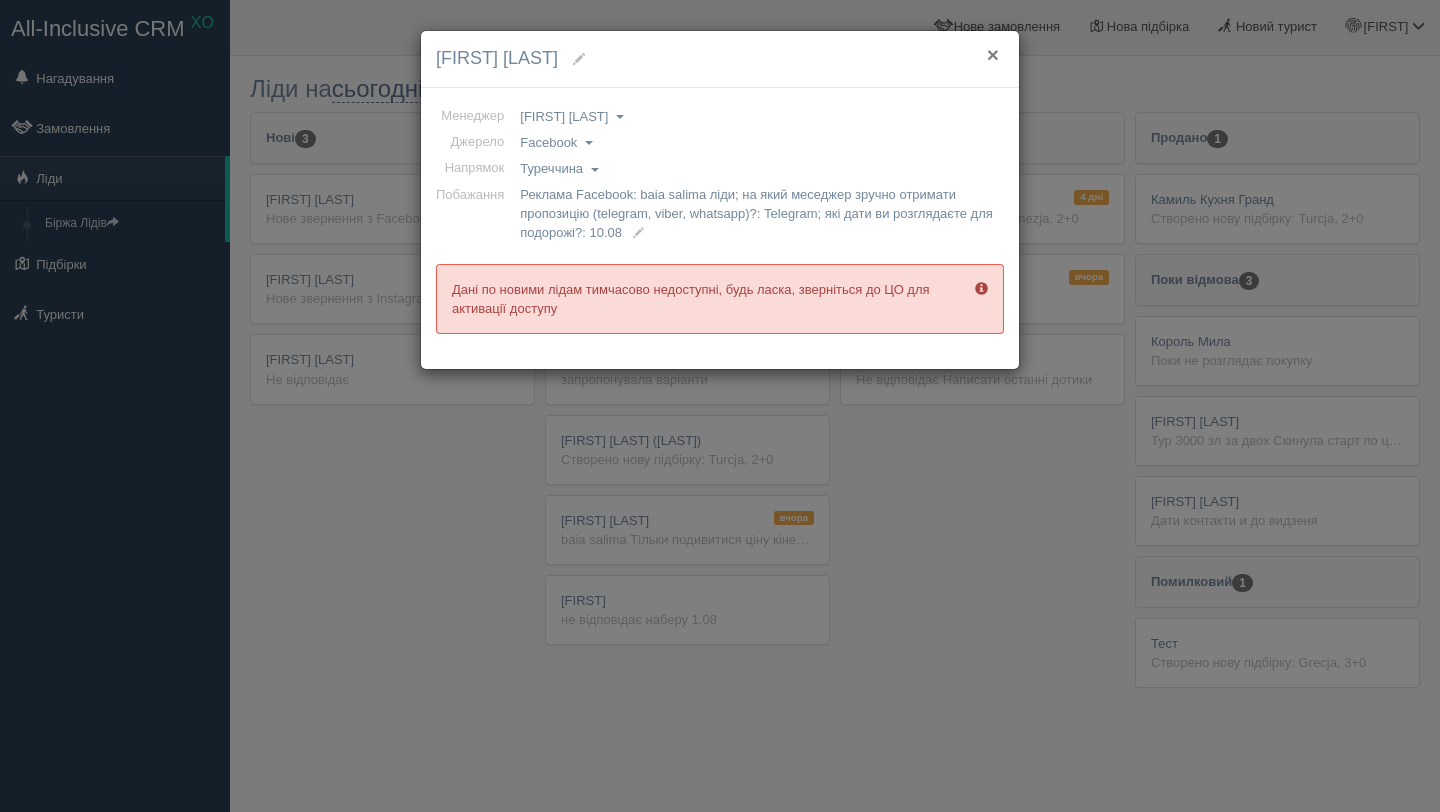 click on "×" at bounding box center (993, 54) 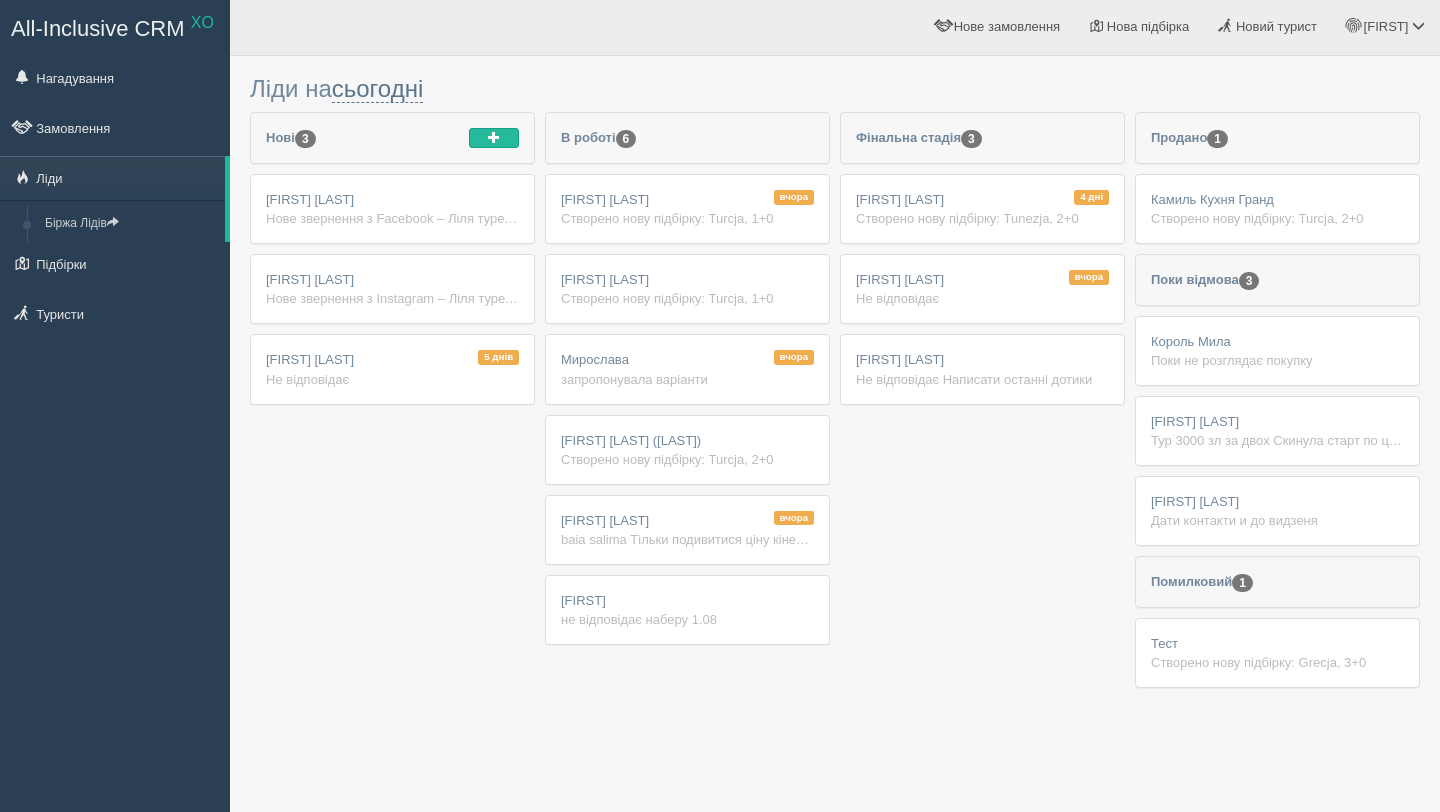 click on "Нове звернення з Facebook – Ліля [STATE] baia salima
Ім'я: [FIRST] [LAST]
Телефон: [PHONE]
Реклама Facebook: baia salima ліди
на який меседжер зручно отримати пропозицію (telegram, viber, whatsapp)?: Telegram
які дати ви розглядаєте для подорожі?: 10.08" at bounding box center (392, 218) 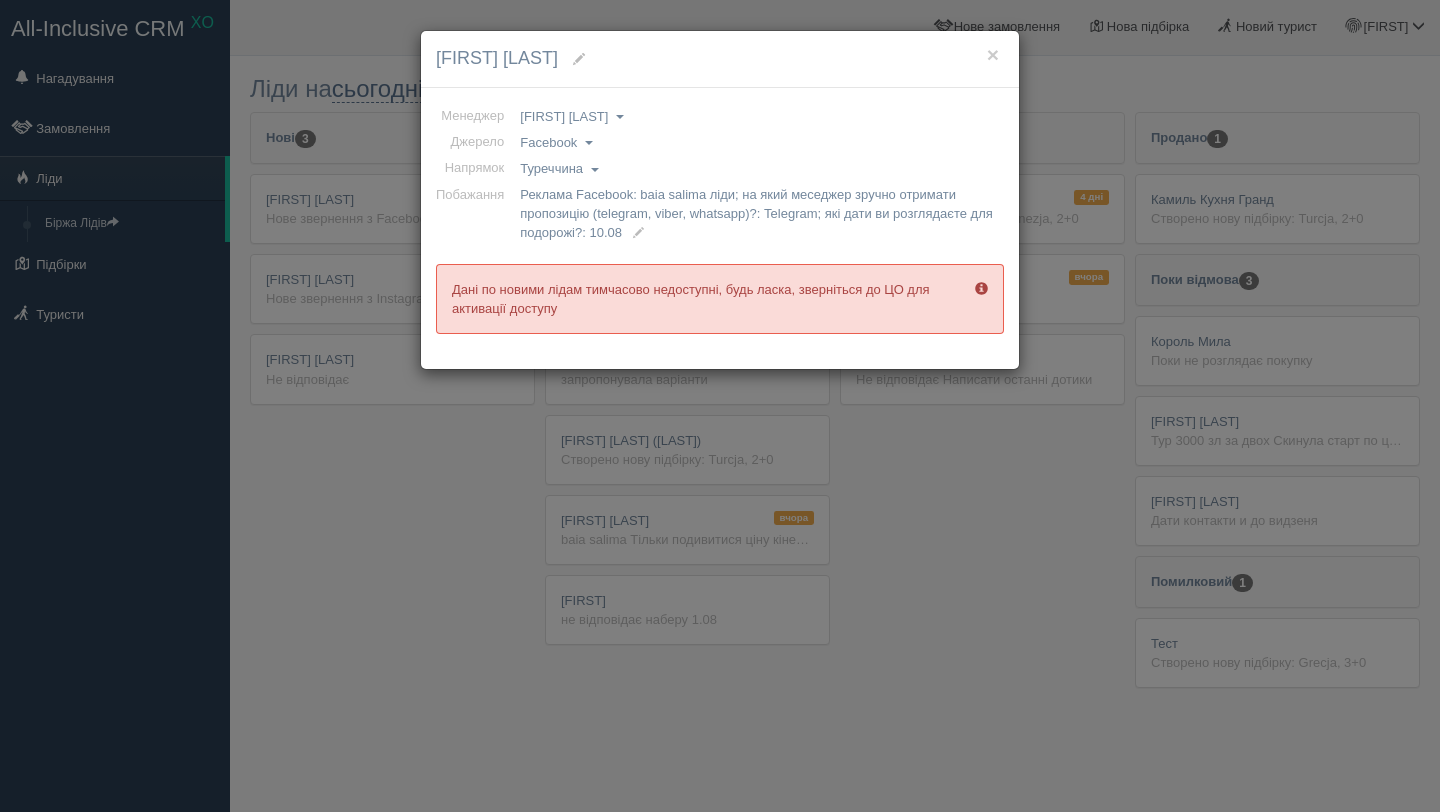 click at bounding box center [981, 288] 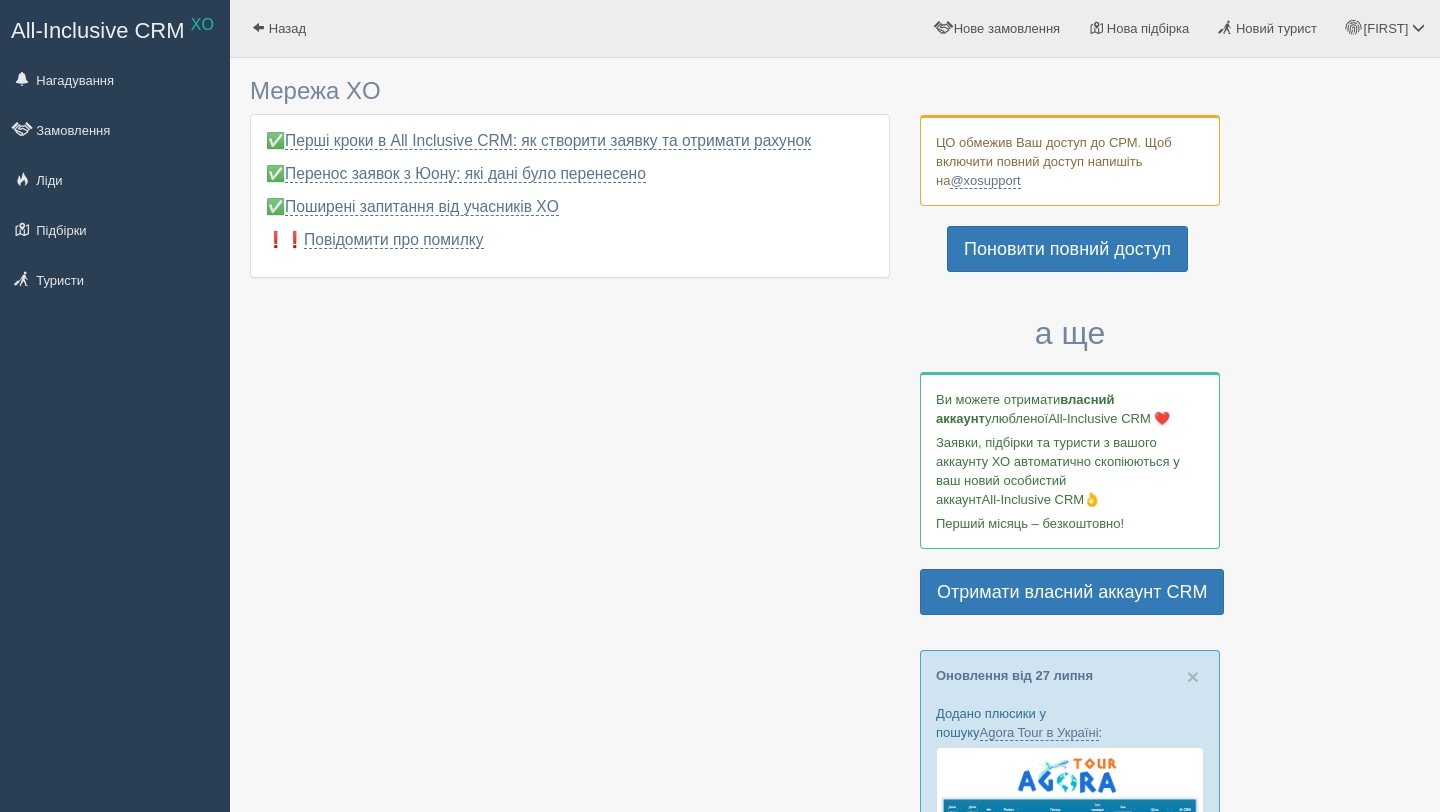click on "Нове замовлення" at bounding box center [998, 28] 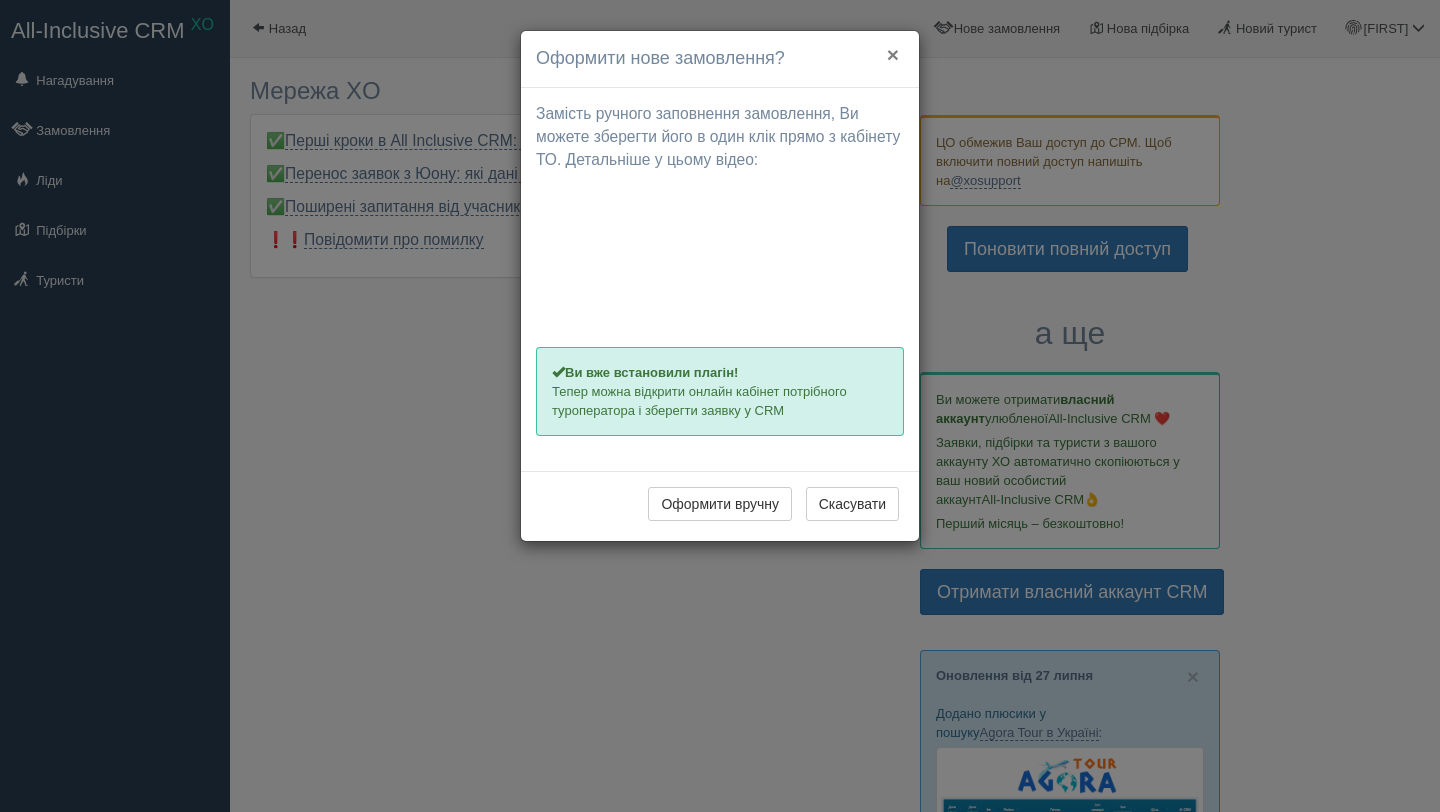 click on "×" at bounding box center (893, 54) 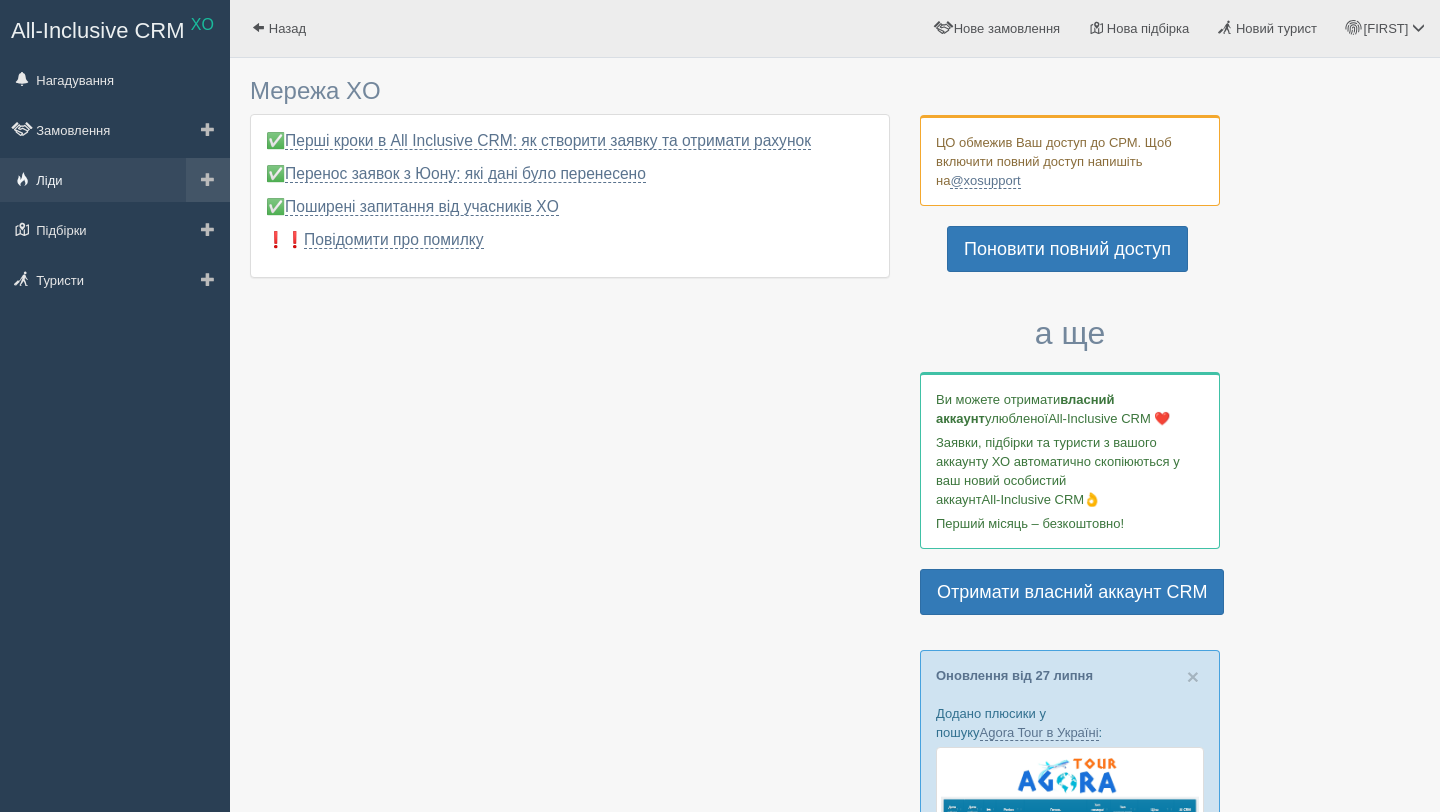 scroll, scrollTop: 0, scrollLeft: 0, axis: both 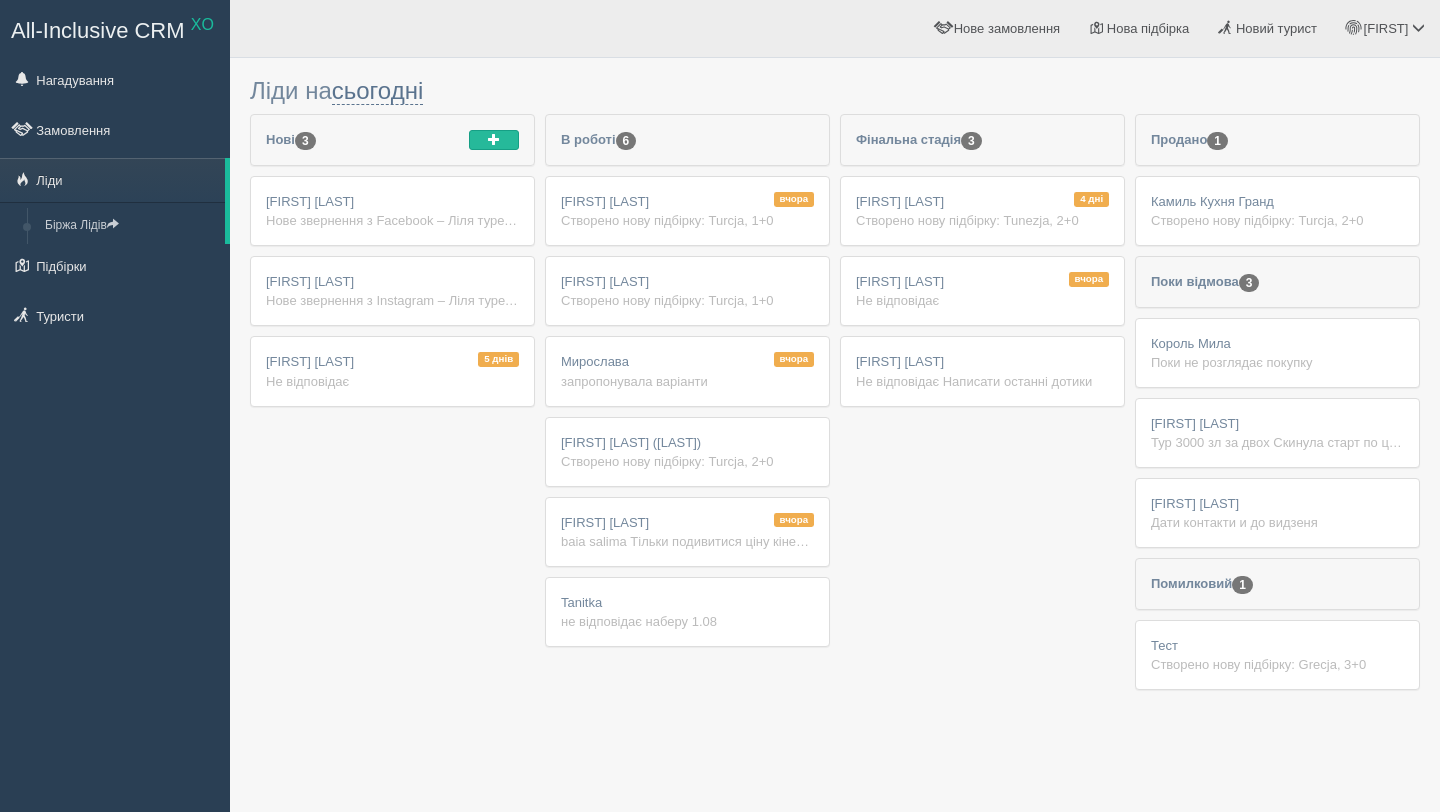 click on "4 дні      [FIRST] [LAST]
Створено нову підбірку: Tunezja, 2+0" at bounding box center [982, 211] 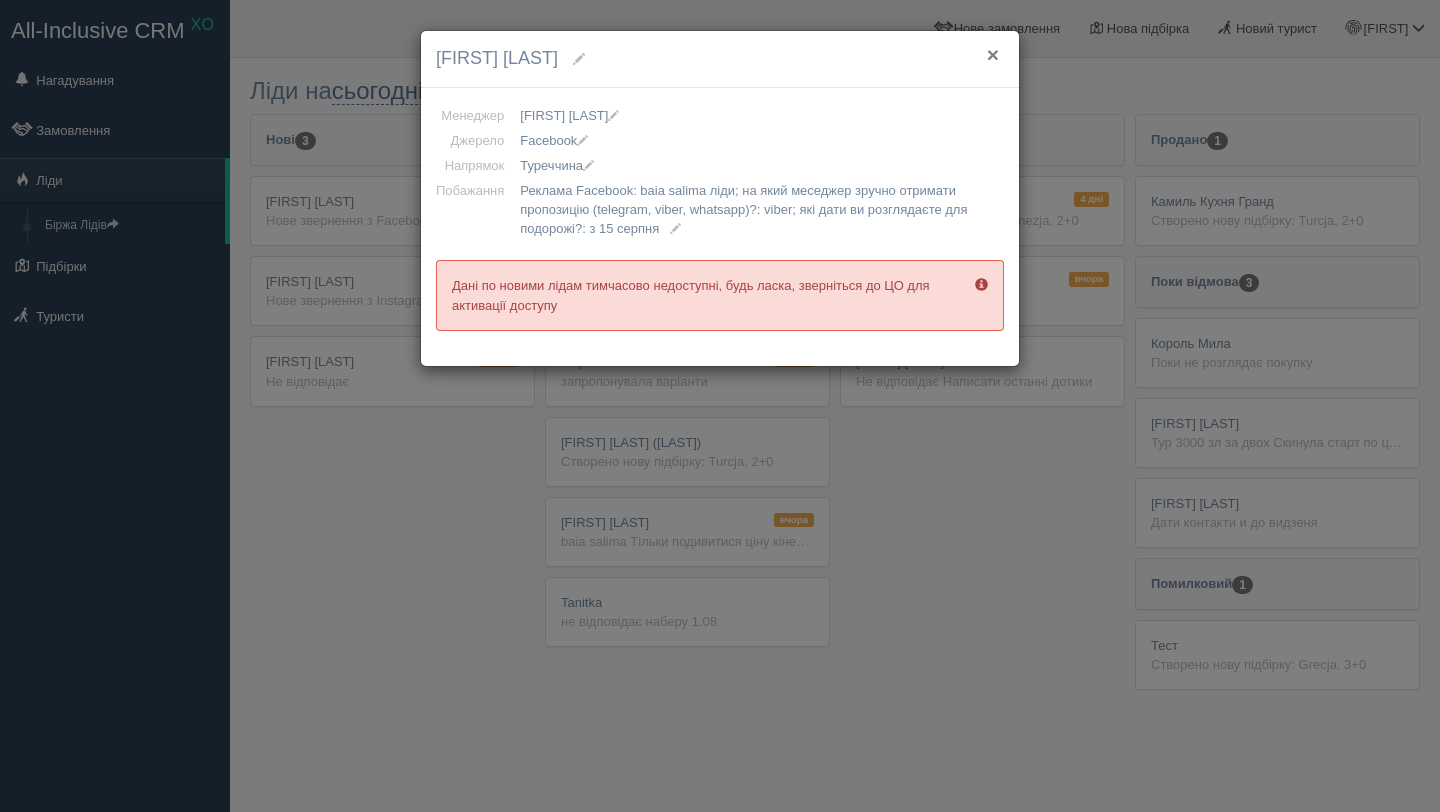 click on "×" at bounding box center (993, 54) 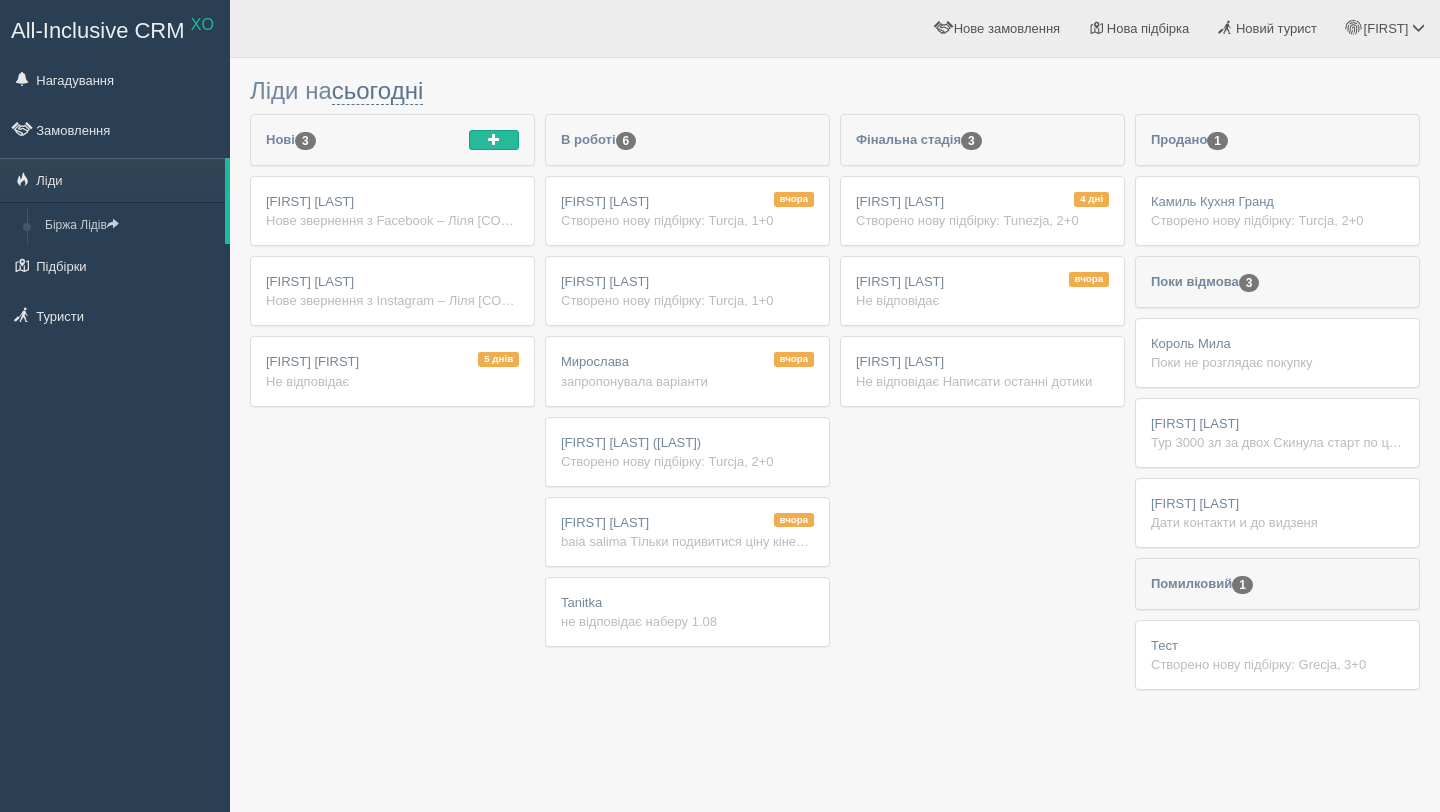 scroll, scrollTop: 0, scrollLeft: 0, axis: both 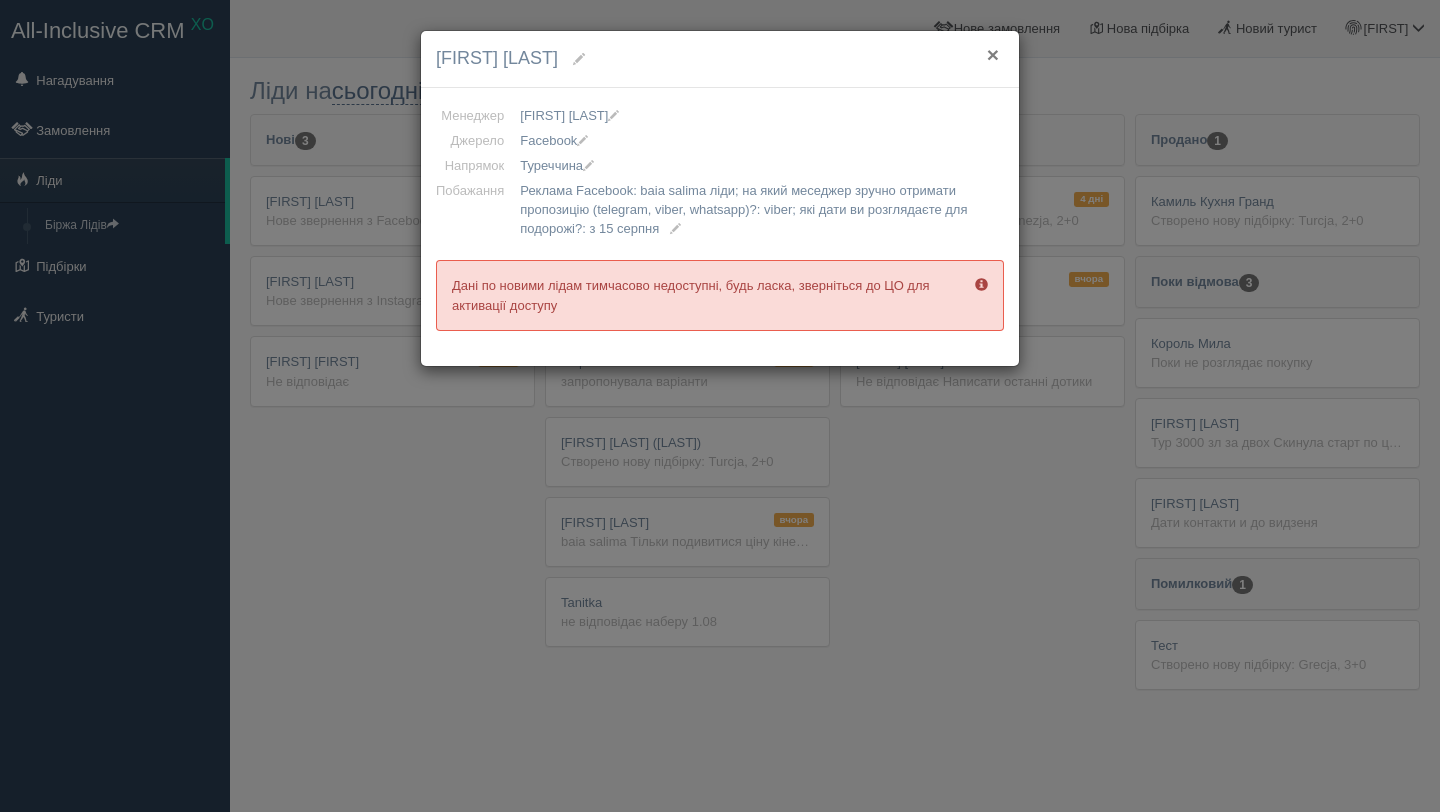 click on "×" at bounding box center [993, 54] 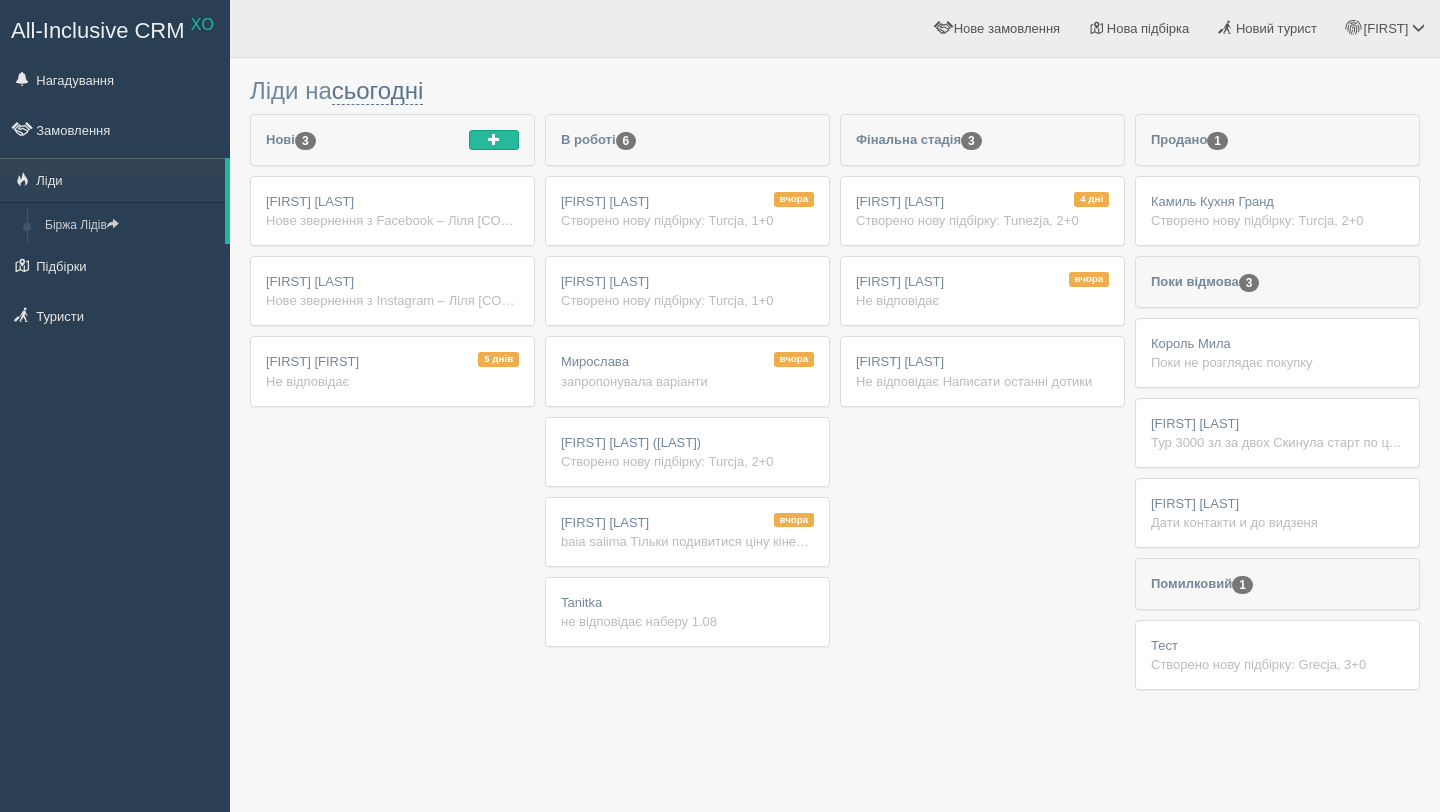 click on "4 дні      [FIRST] [LAST]
Створено нову підбірку: Tunezja, 2+0" at bounding box center (982, 211) 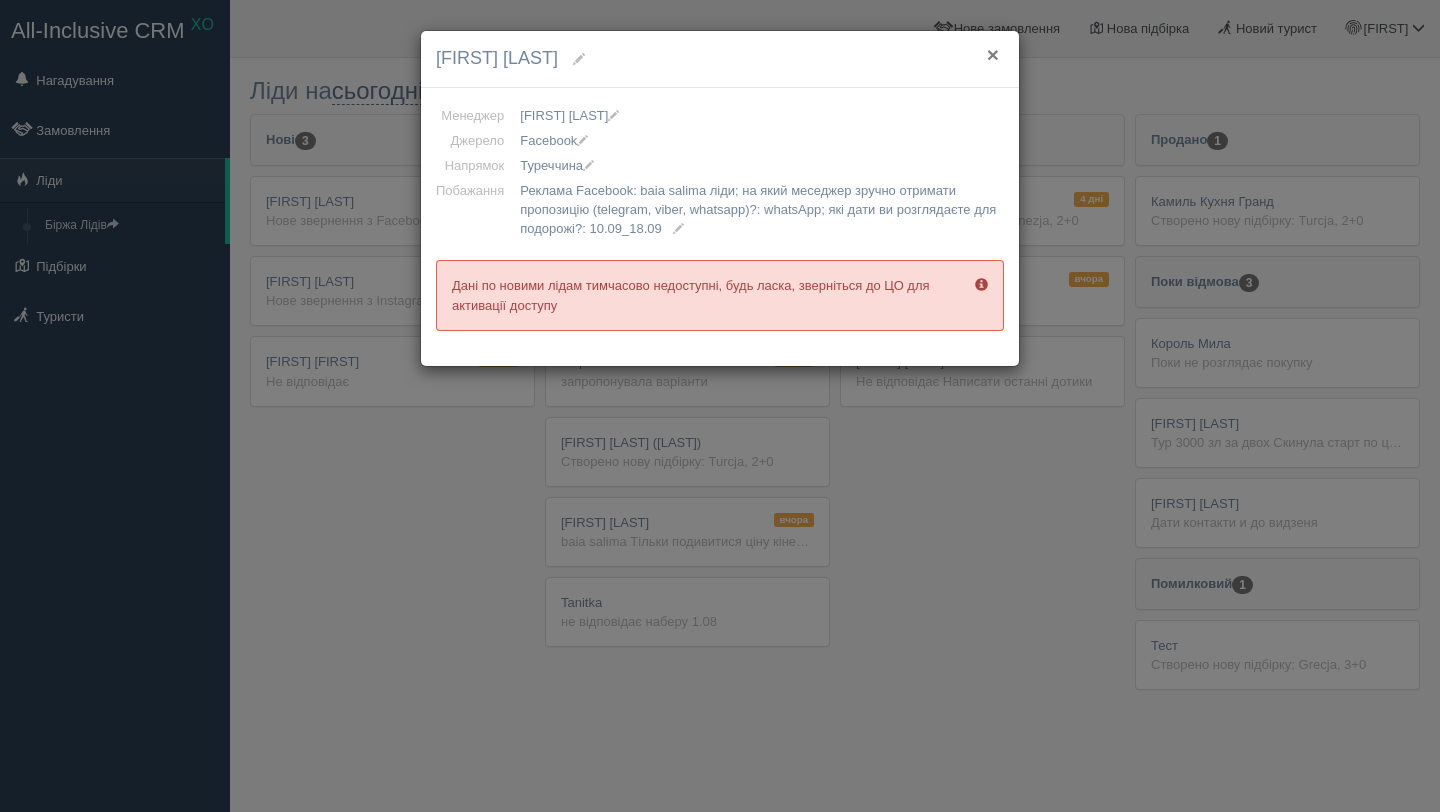 click on "×" at bounding box center (993, 54) 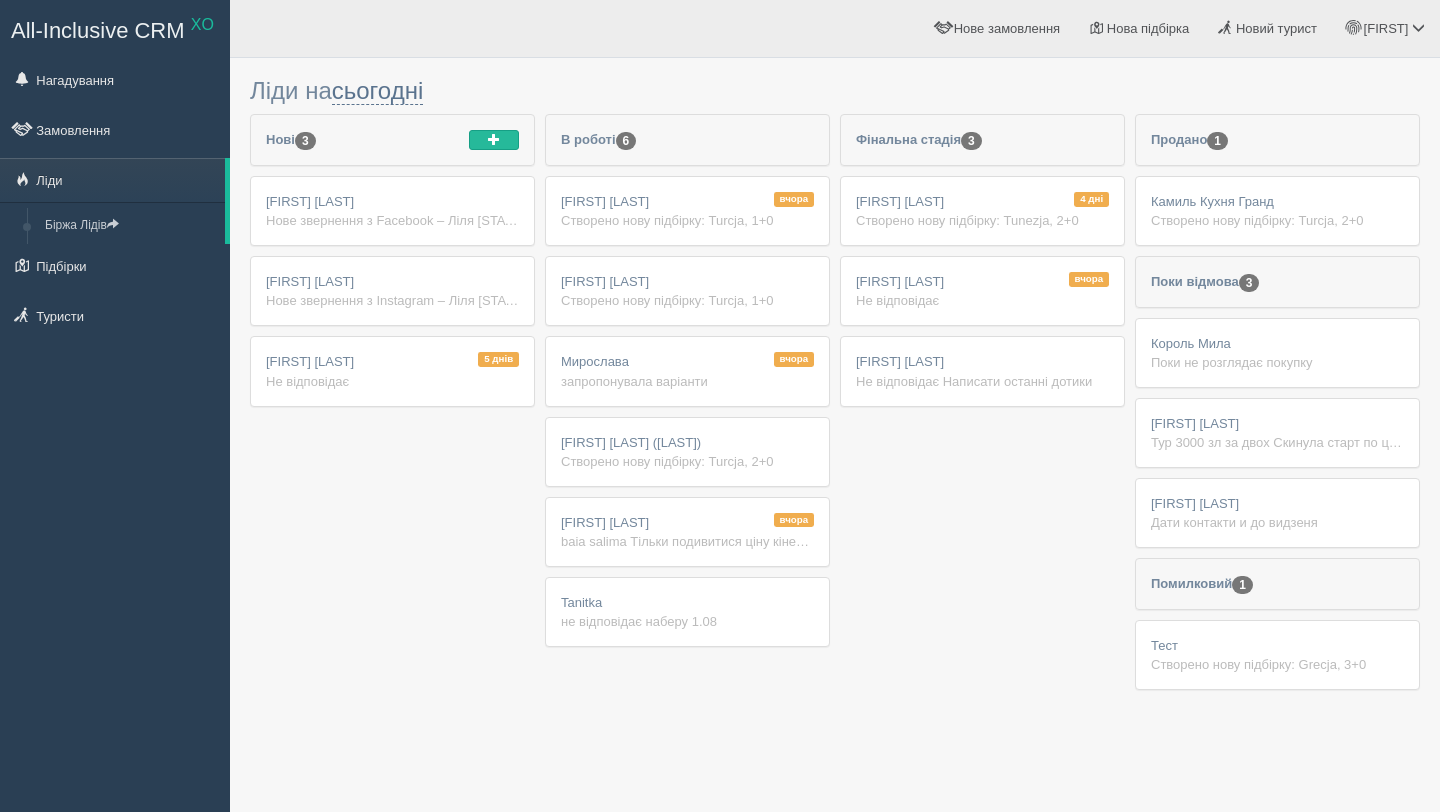 scroll, scrollTop: 0, scrollLeft: 0, axis: both 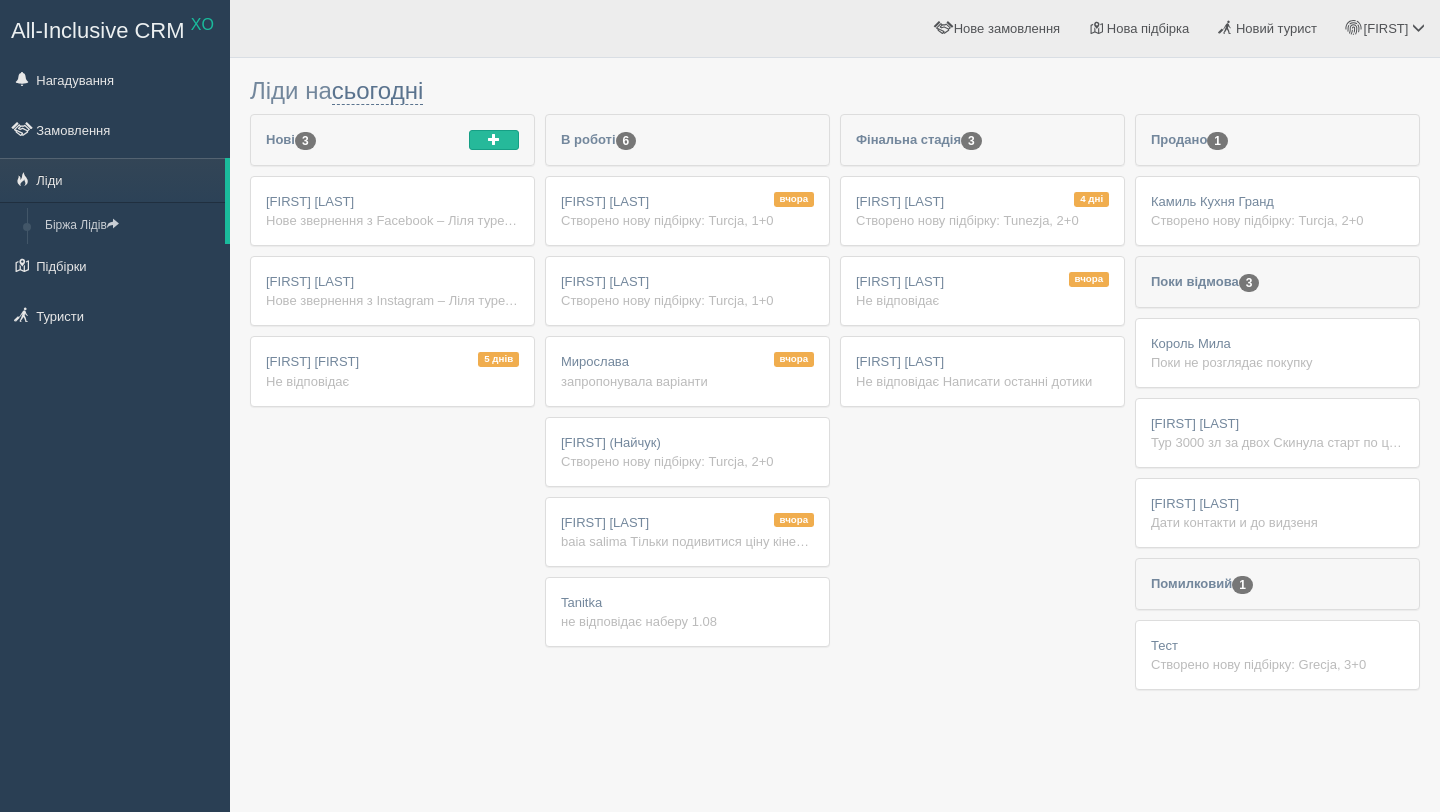 click on "4 дні      Зеновій Смачило
Створено нову підбірку: Tunezja, 2+0" at bounding box center [982, 211] 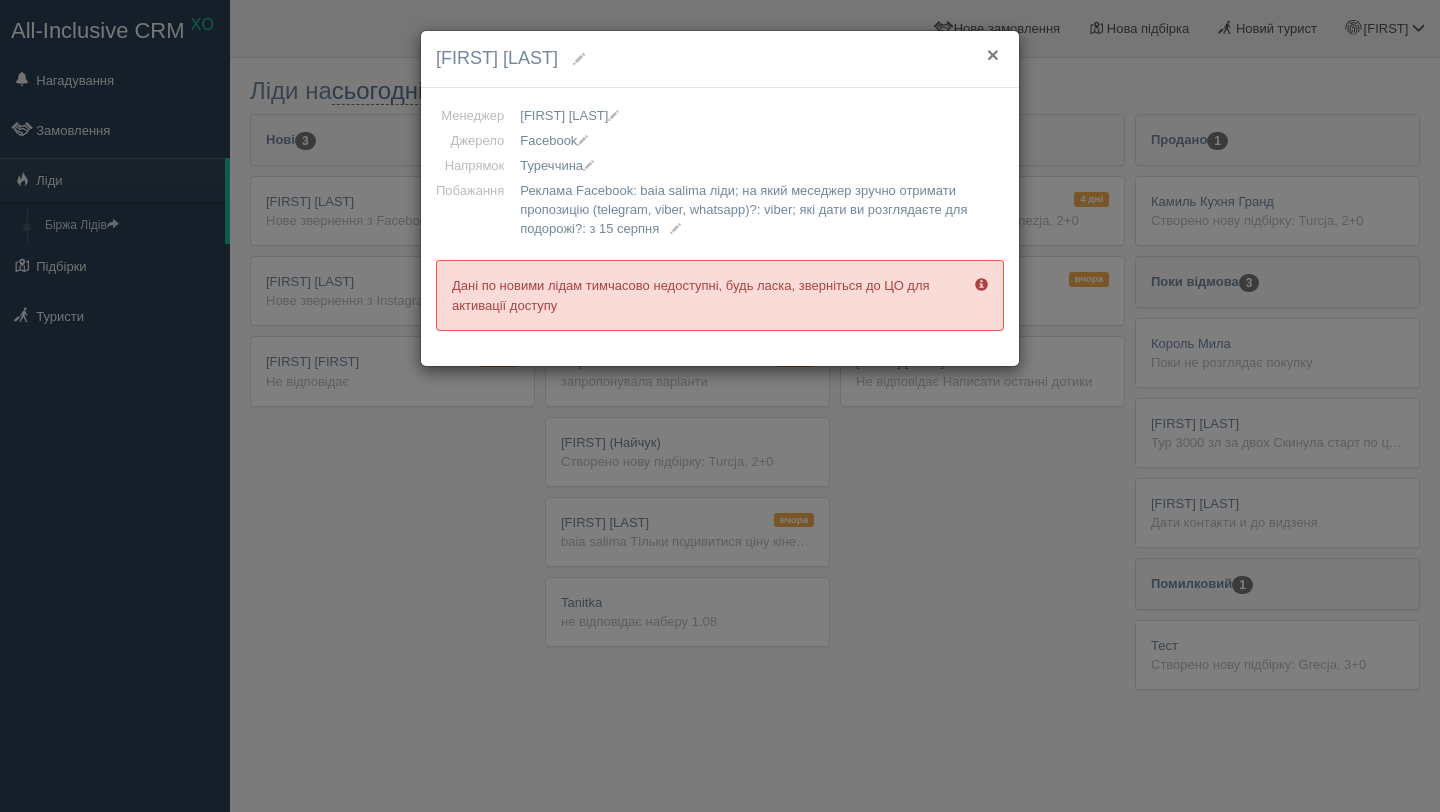 click on "×" at bounding box center (993, 54) 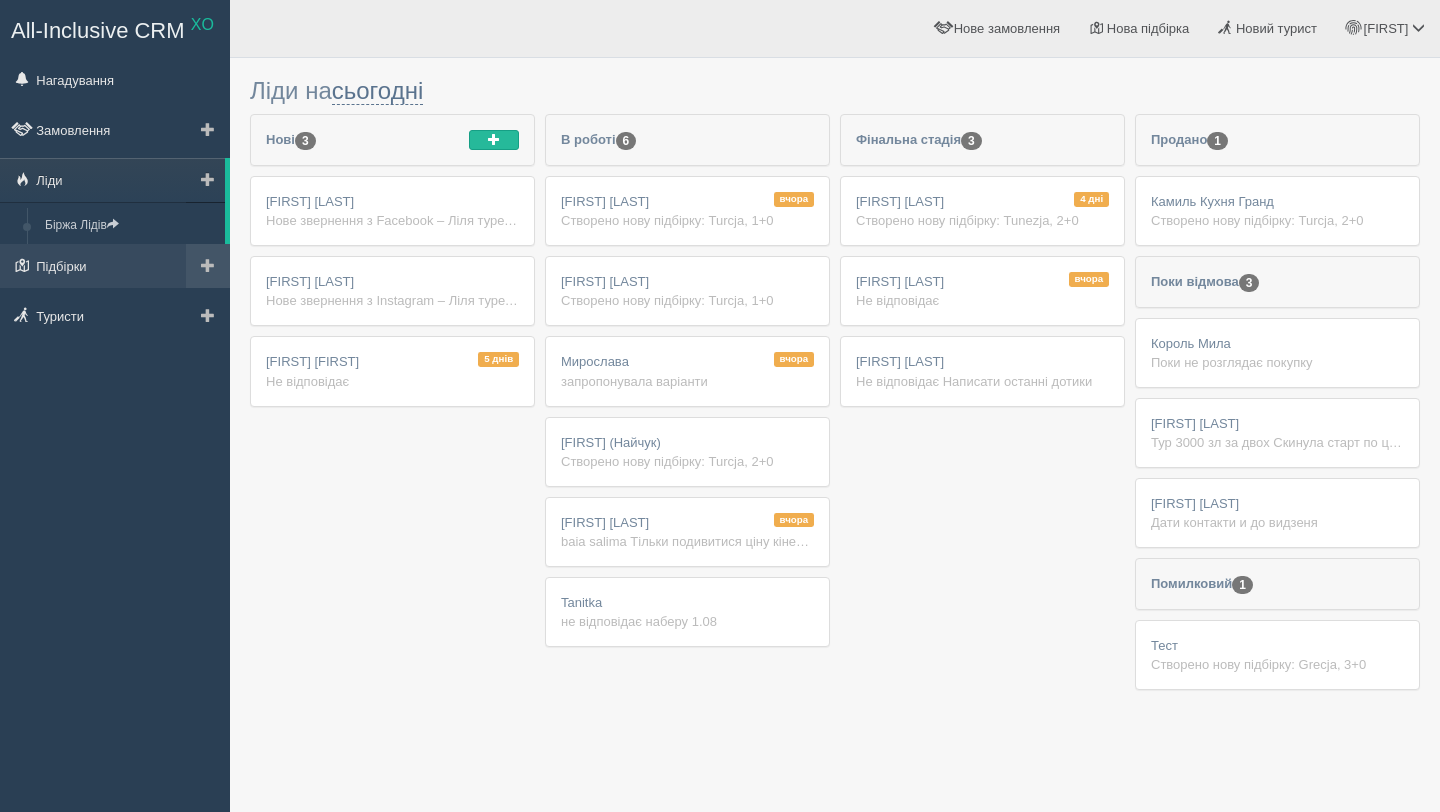 click at bounding box center [208, 266] 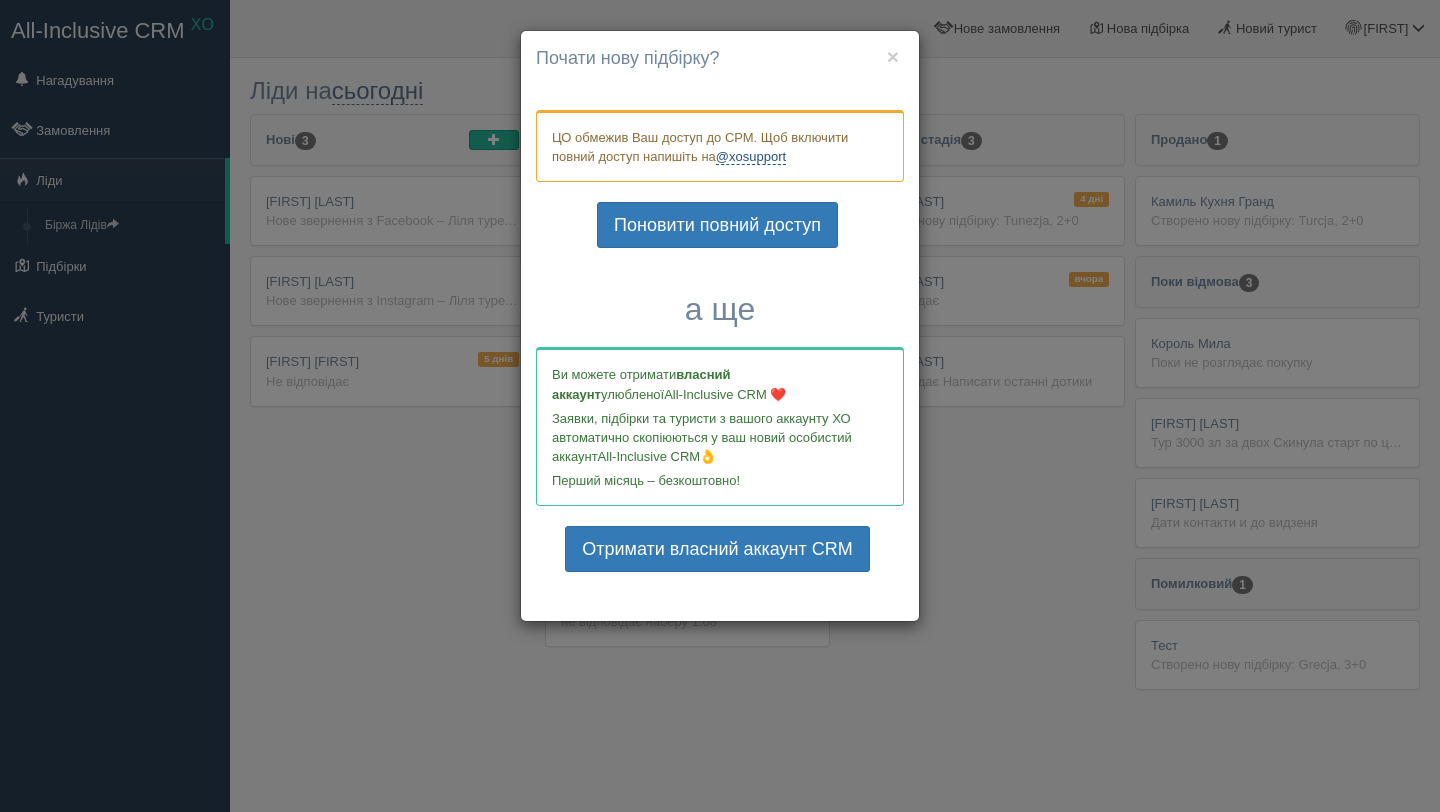click on "@xosupport" at bounding box center [751, 157] 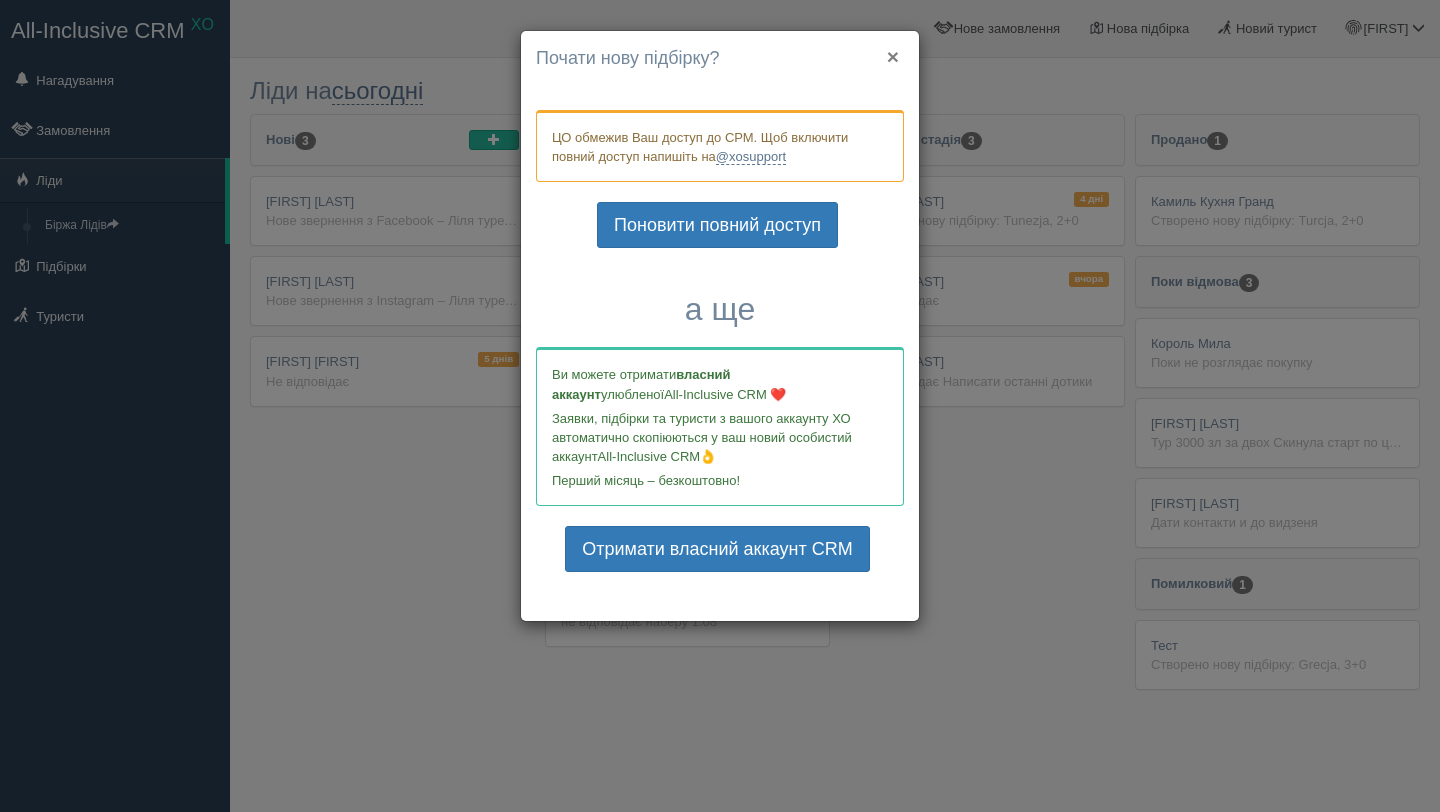 click on "×" at bounding box center [893, 56] 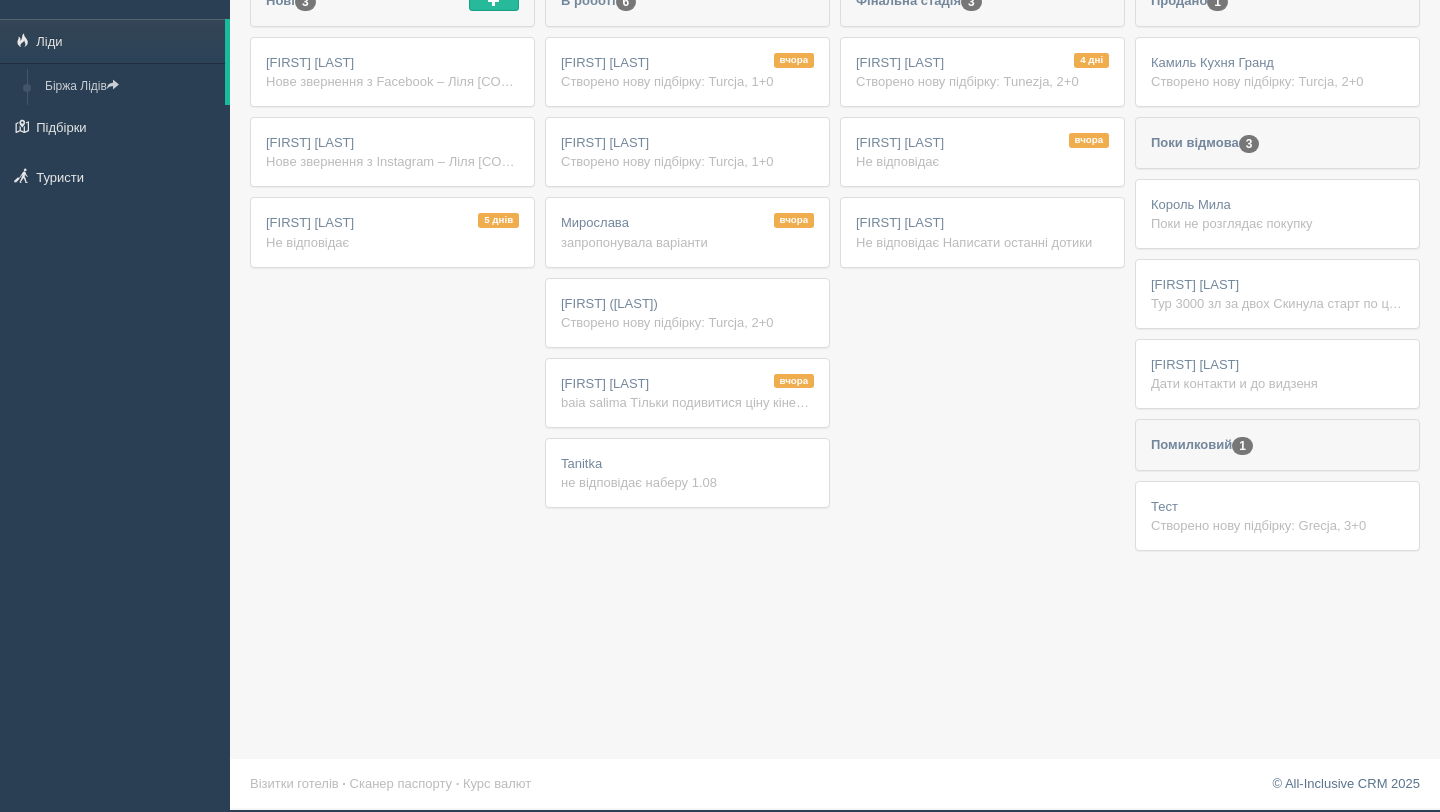 scroll, scrollTop: 0, scrollLeft: 0, axis: both 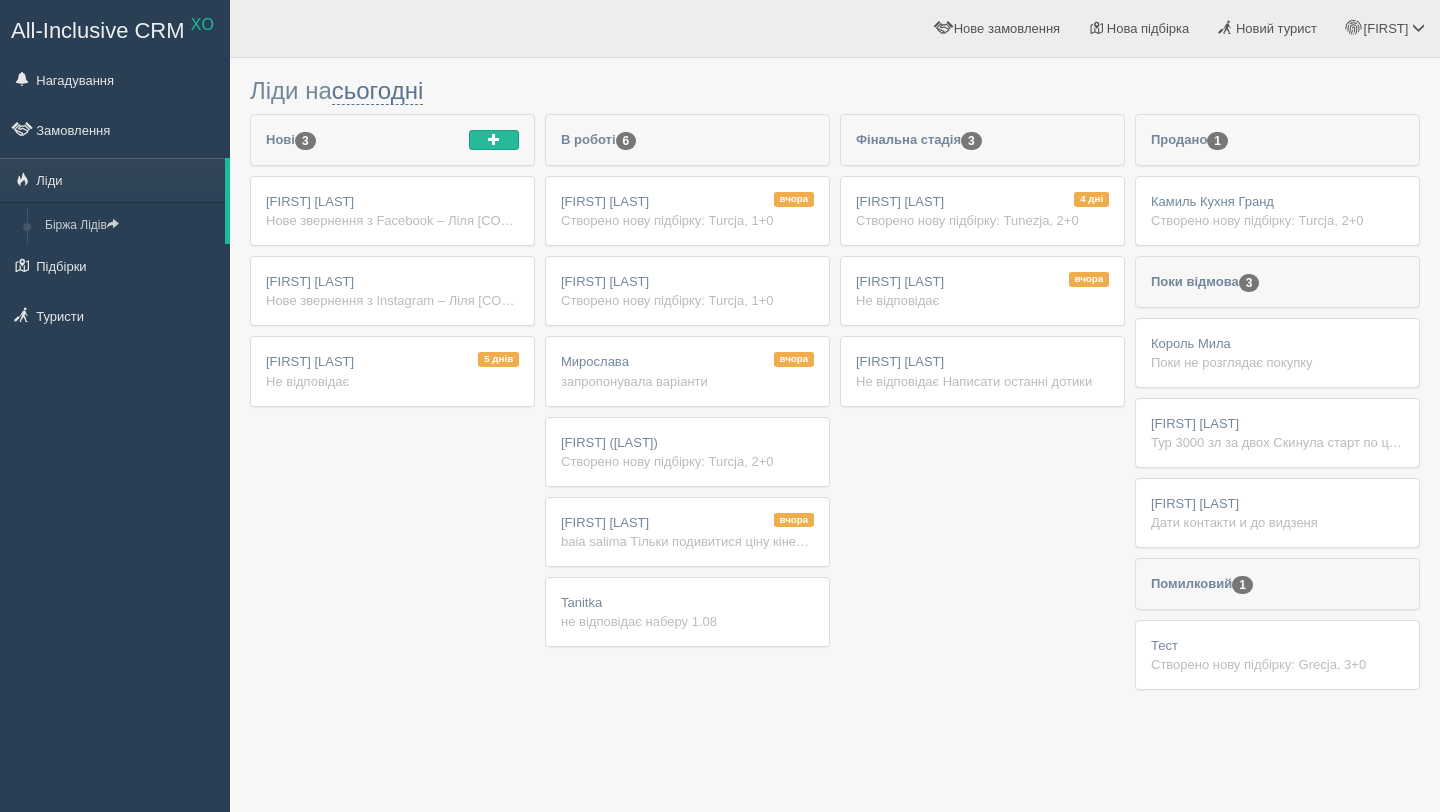 click on "Нове звернення з Facebook – Ліля [COUNTRY] baia salima
Ім'я: [FIRST] [LAST]
Телефон: [PHONE]
Реклама Facebook: baia salima ліди
на який меседжер зручно отримати пропозицію (telegram, viber, whatsapp)?: Telegram
які дати ви розглядаєте для подорожі?: [DATE]" at bounding box center [392, 220] 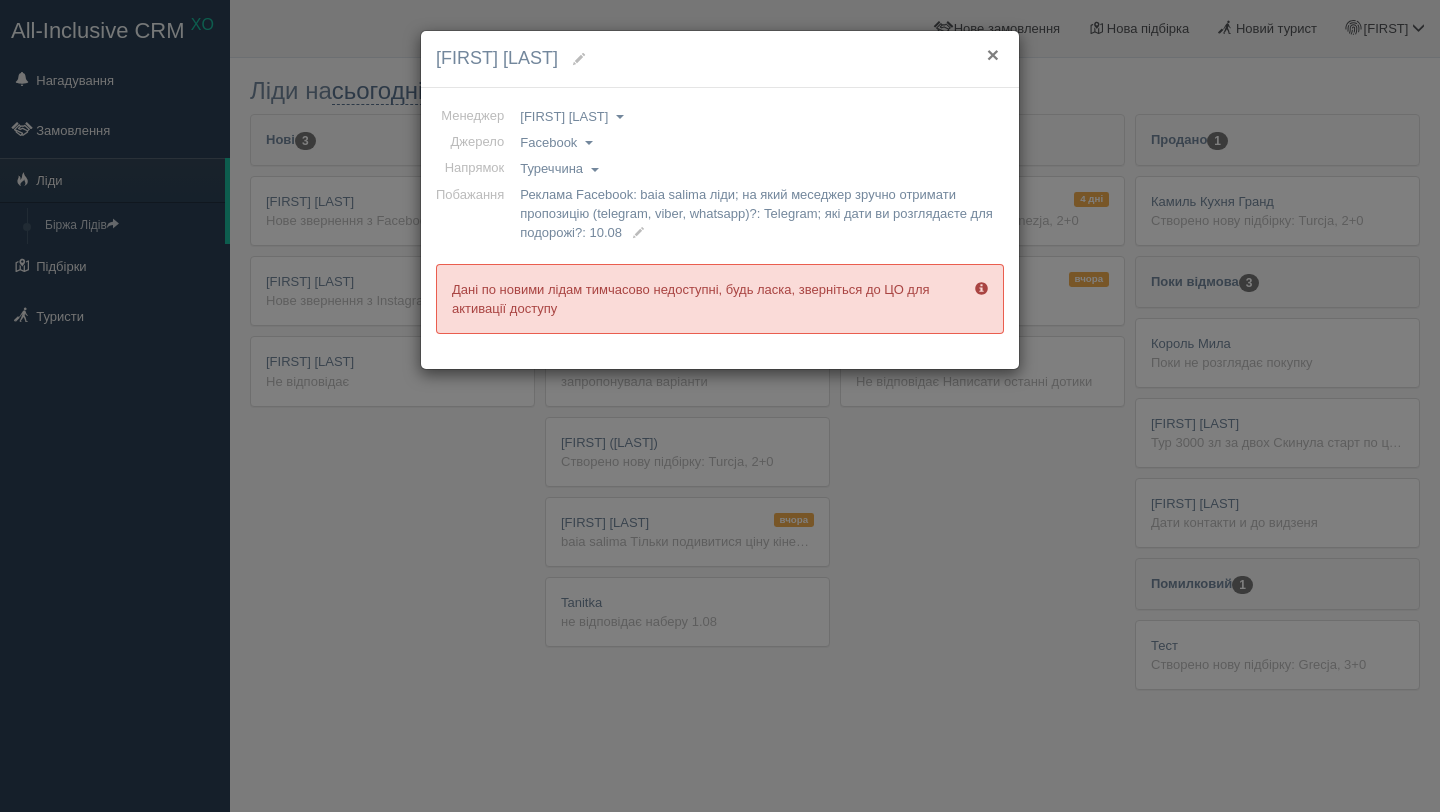 click on "×" at bounding box center [993, 54] 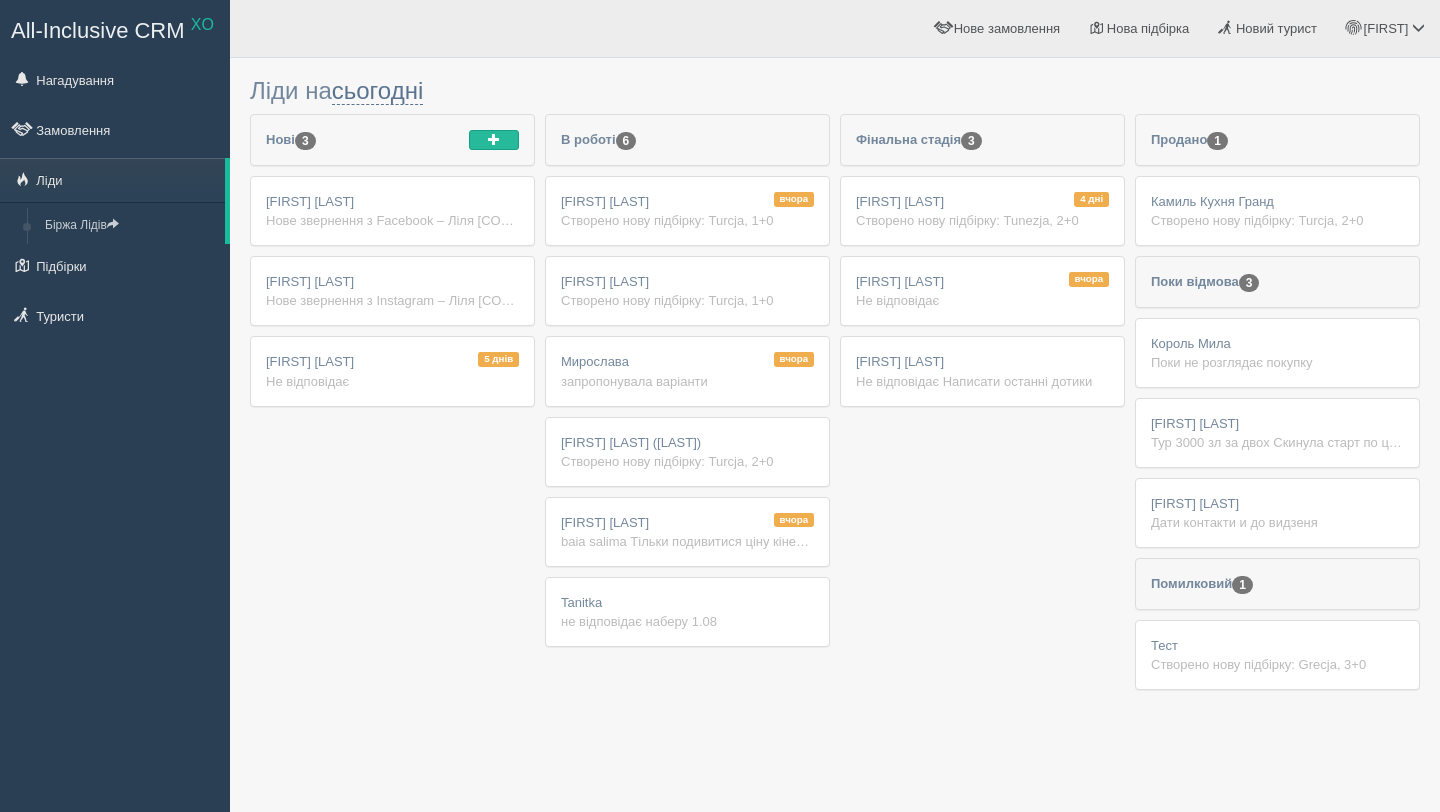 scroll, scrollTop: 0, scrollLeft: 0, axis: both 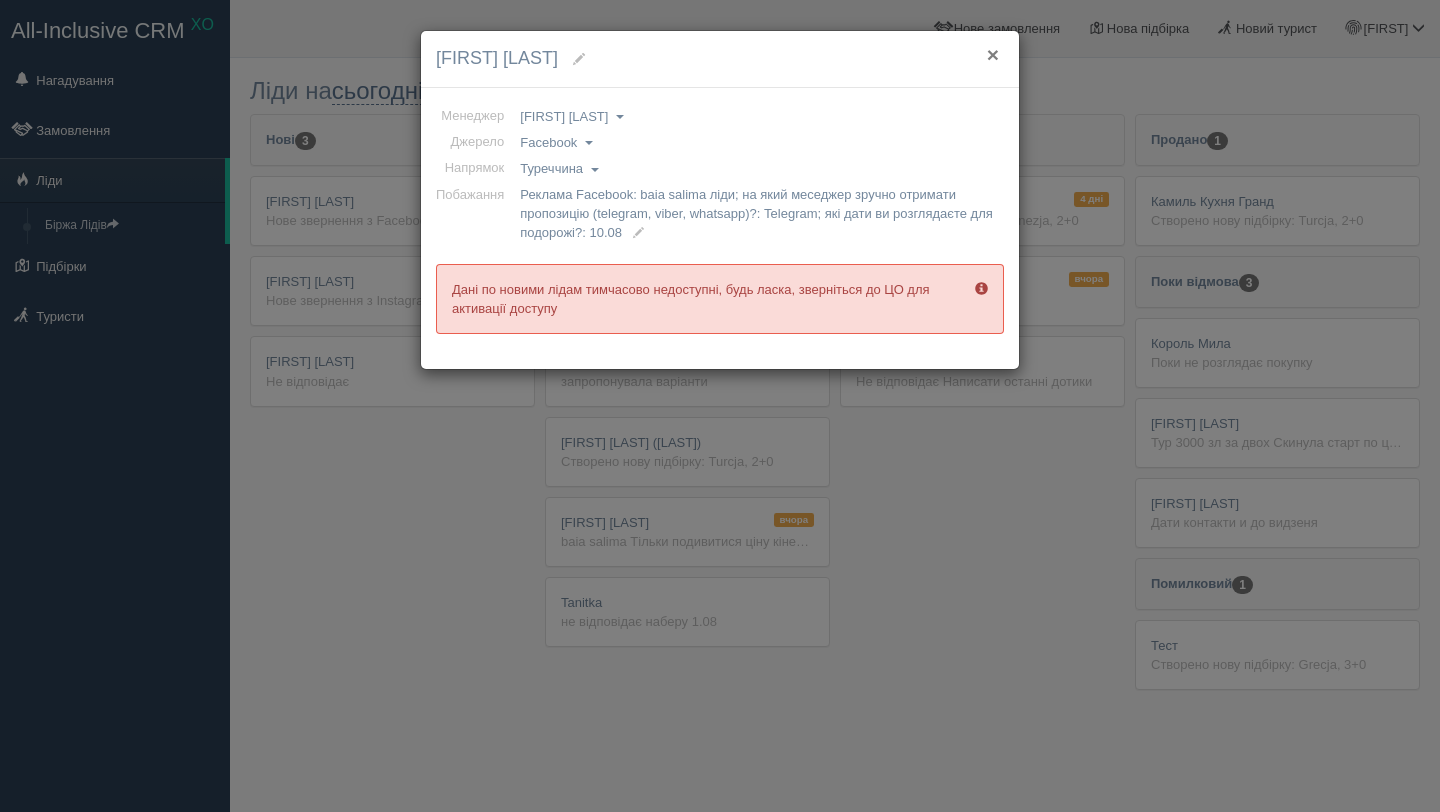 click on "×" at bounding box center (993, 54) 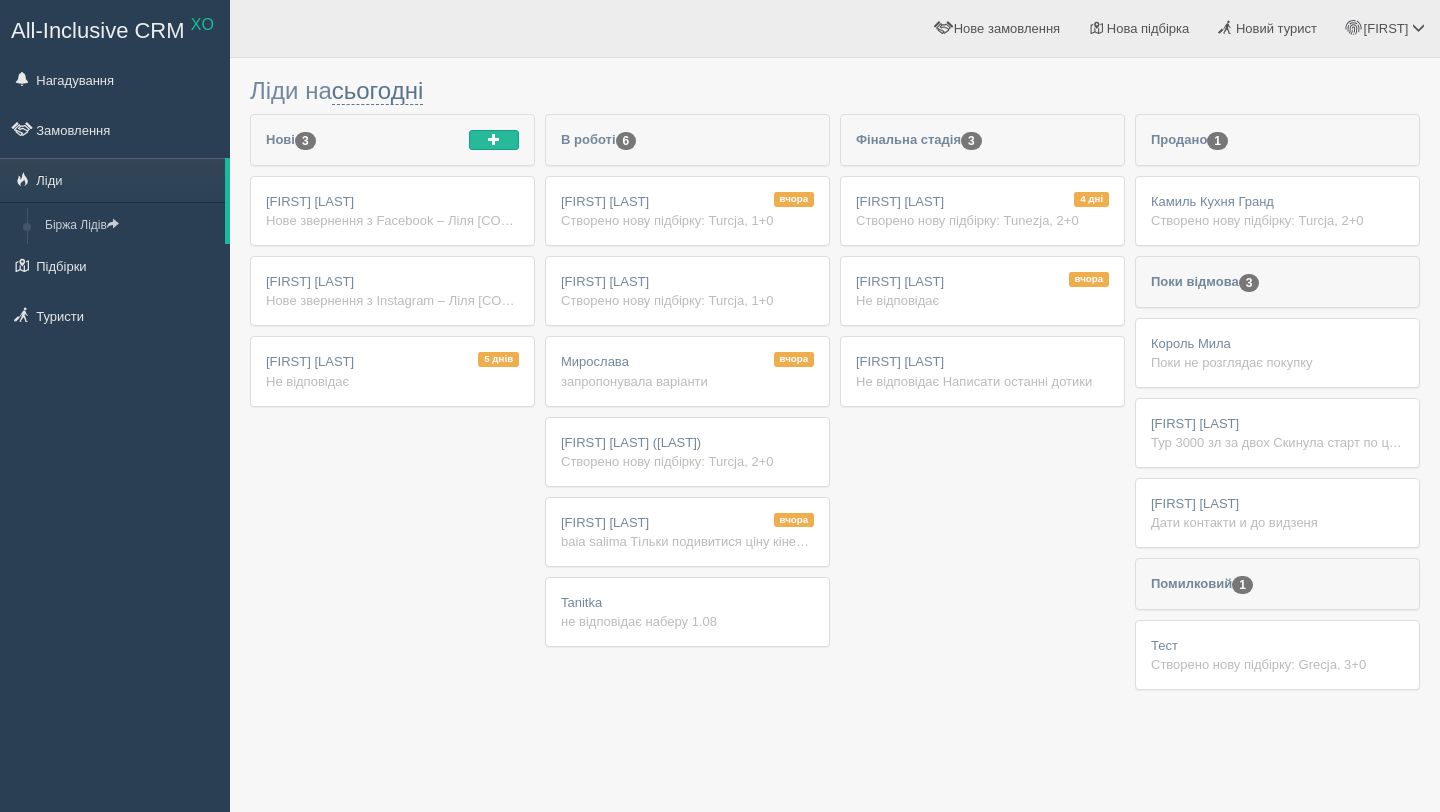 click on "[FIRST] ([LAST])" at bounding box center [631, 442] 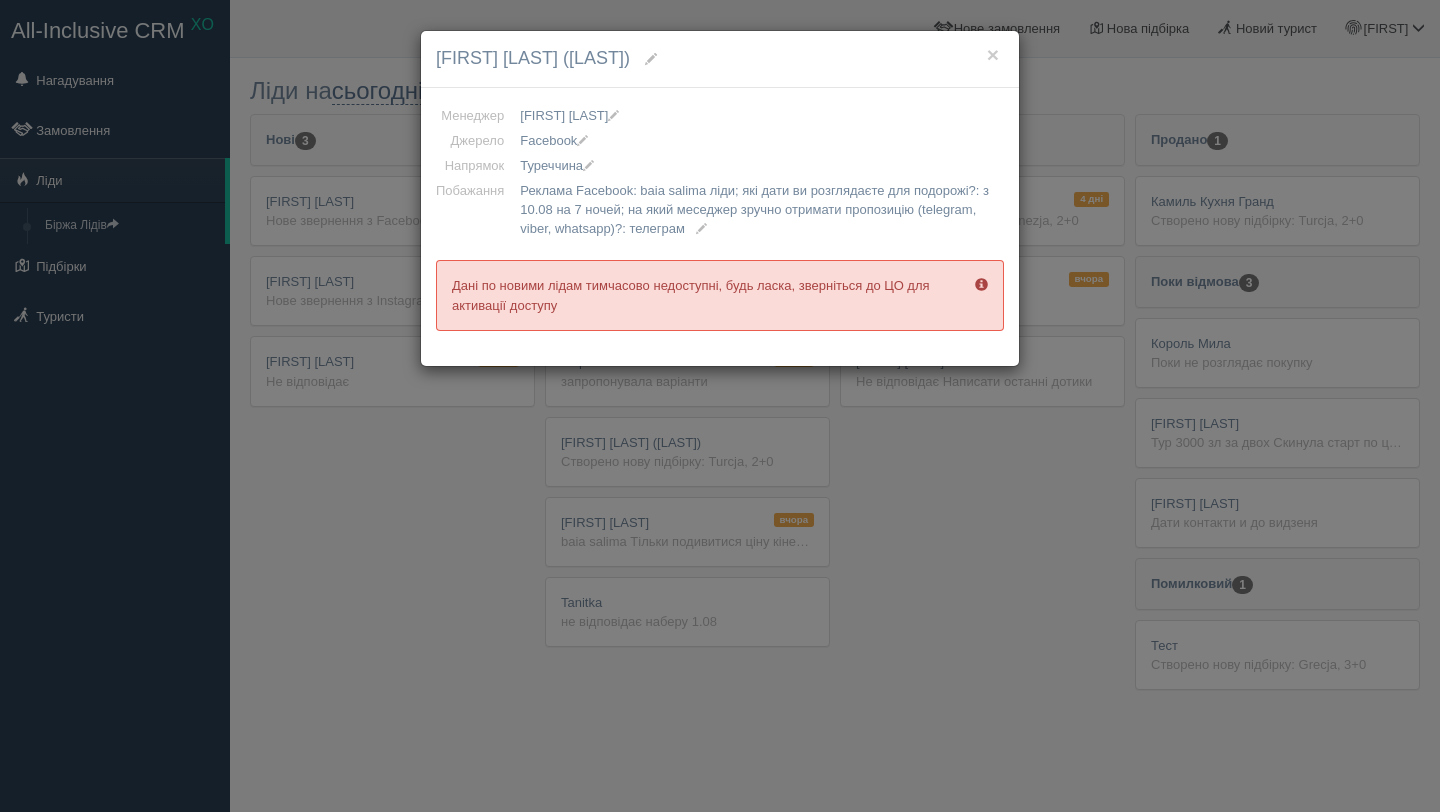 click on "[FIRST] ([LAST])" at bounding box center [720, 59] 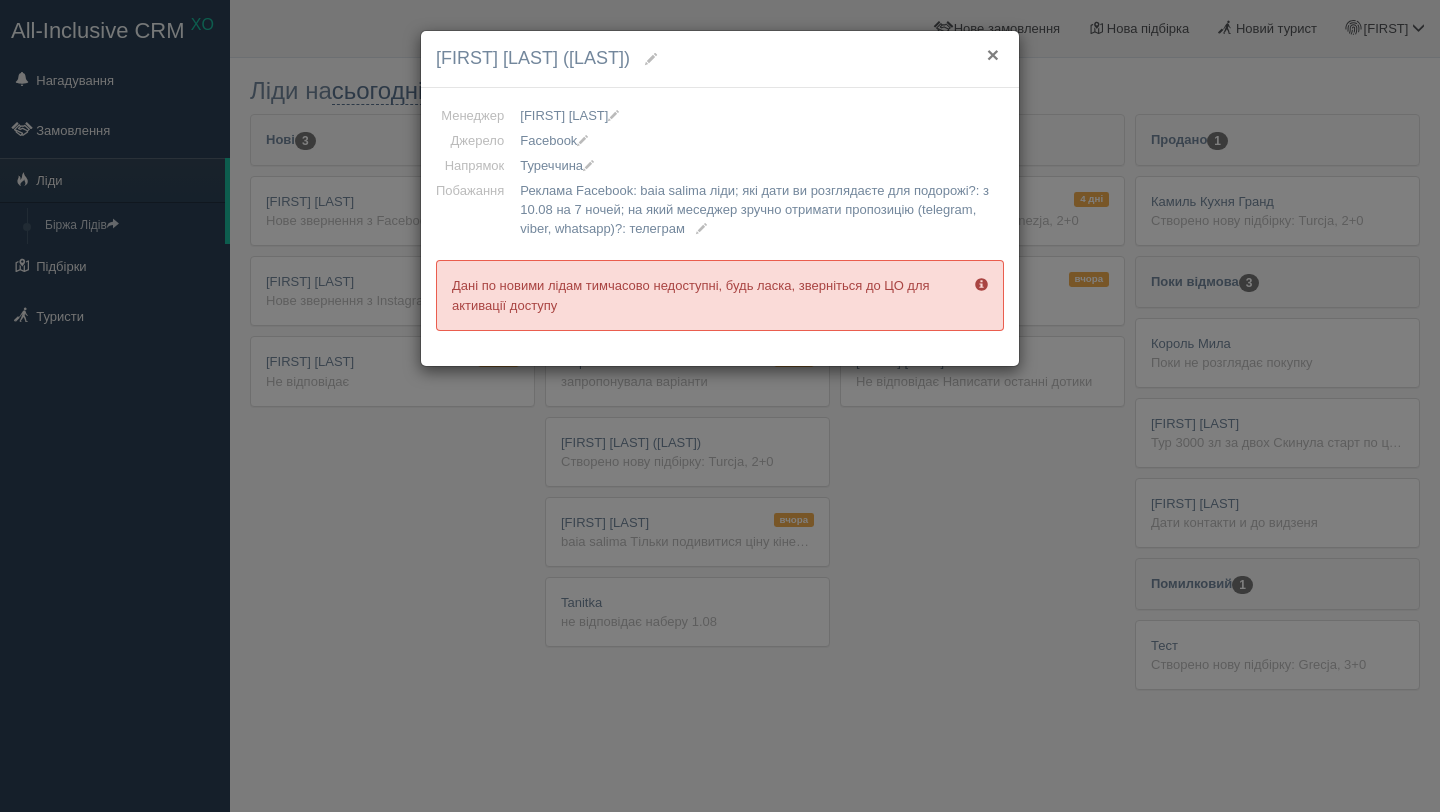 click on "×" at bounding box center [993, 54] 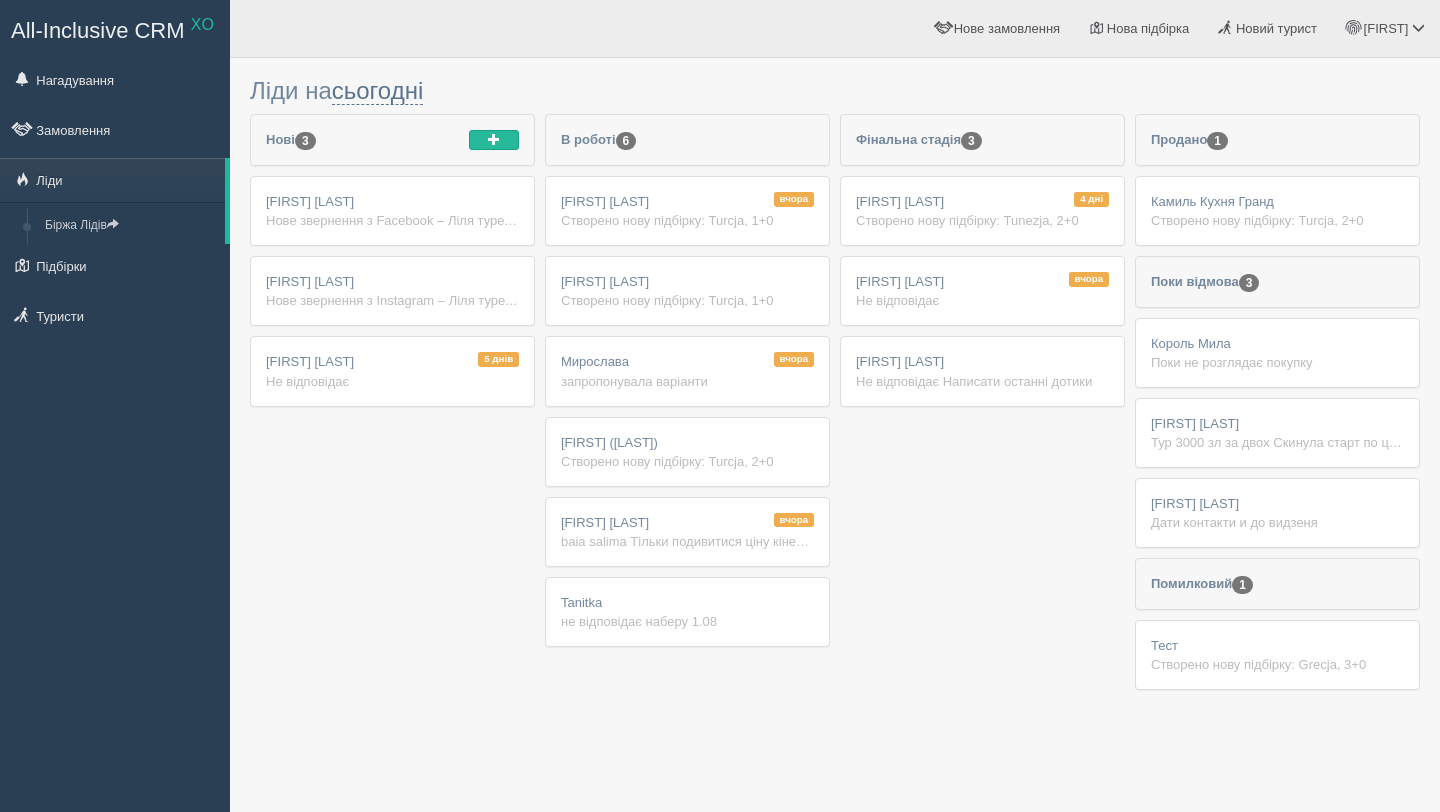 scroll, scrollTop: 0, scrollLeft: 0, axis: both 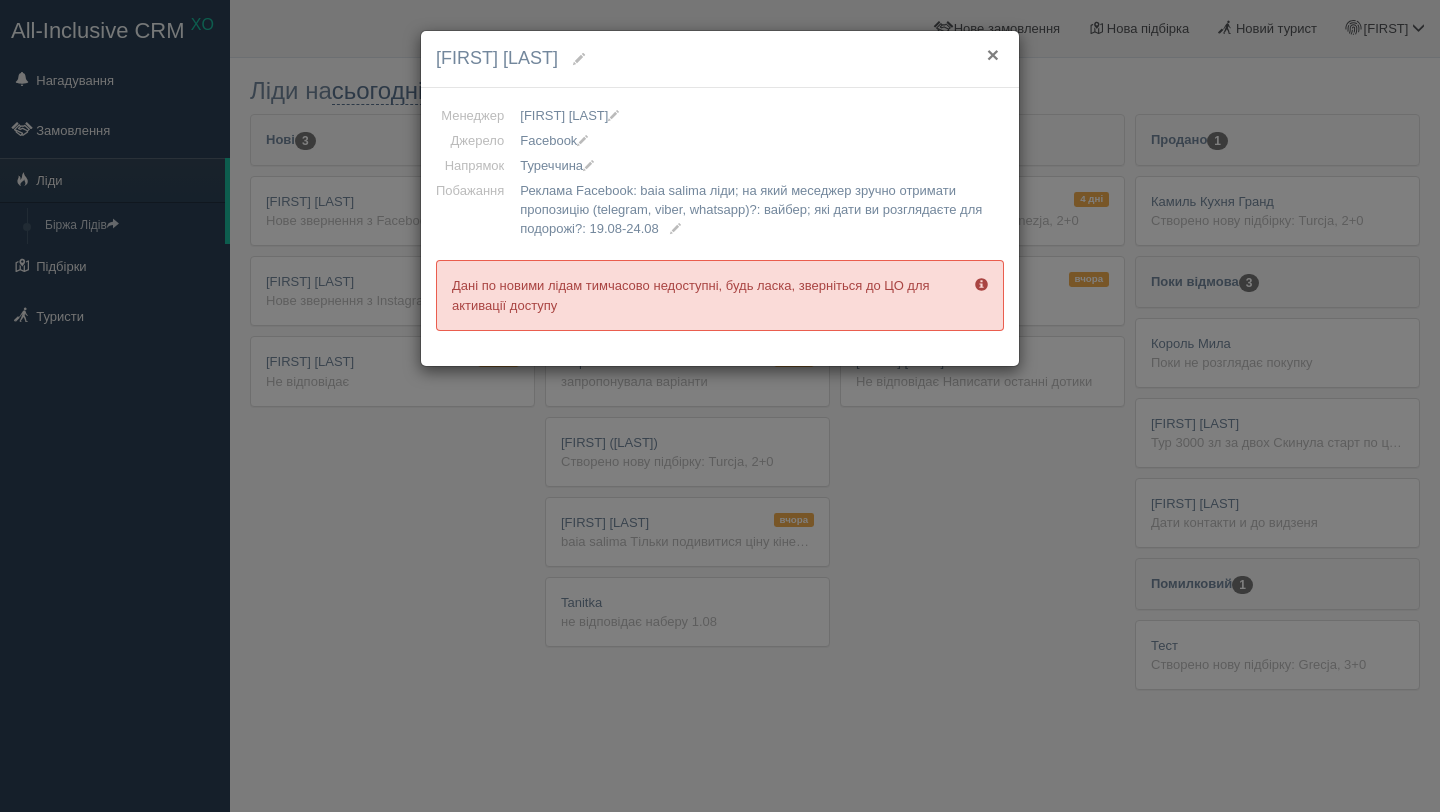 click on "×" at bounding box center [993, 54] 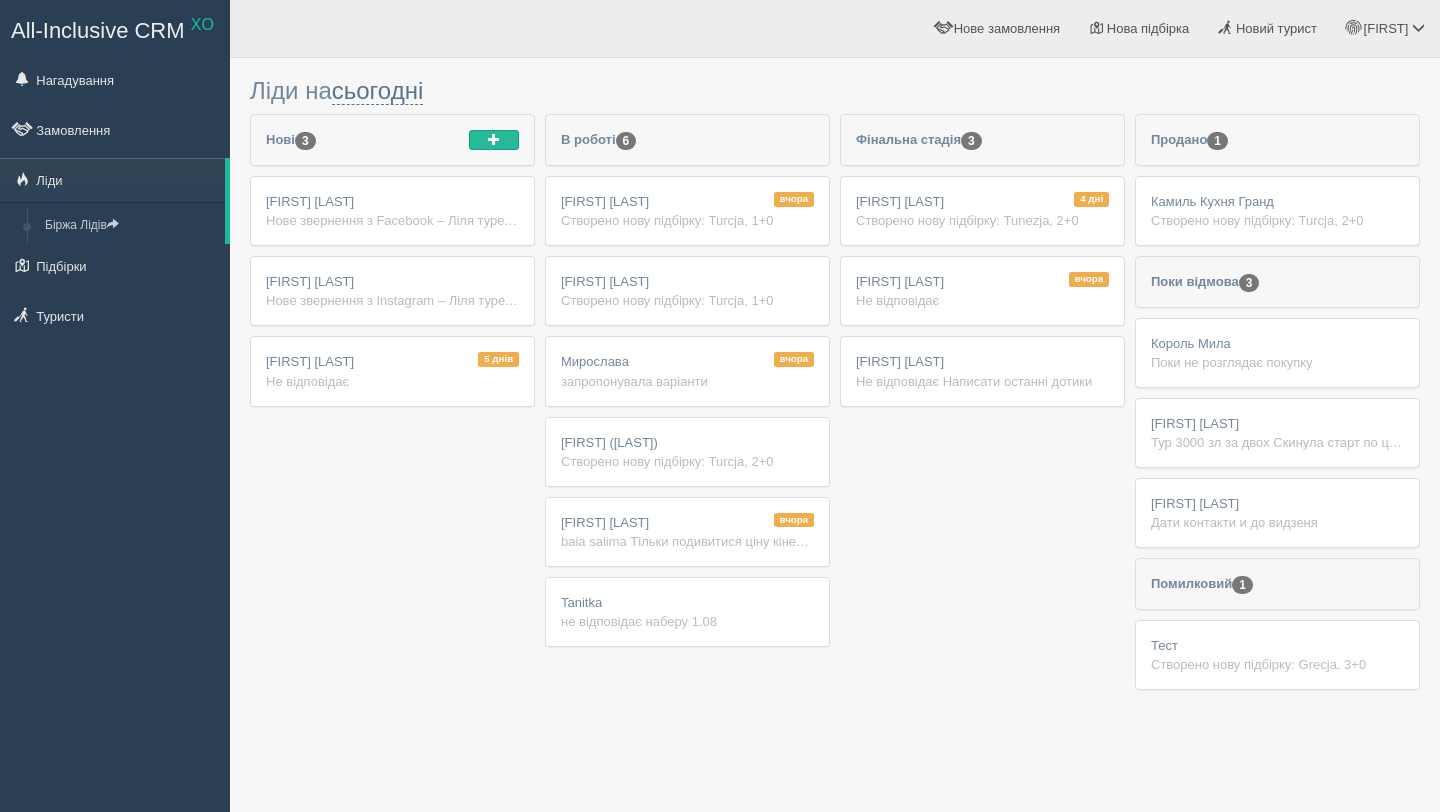 click on "[FIRST] [LAST]
Нове звернення з Facebook – Ліля туреччина baia salima
Ім'я: [FIRST] [LAST]
Телефон: [PHONE]
Реклама Facebook: baia salima ліди
на який меседжер зручно отримати пропозицію (telegram, viber, whatsapp)?: Telegram
які дати ви розглядаєте для подорожі?: [DATE]" at bounding box center [392, 211] 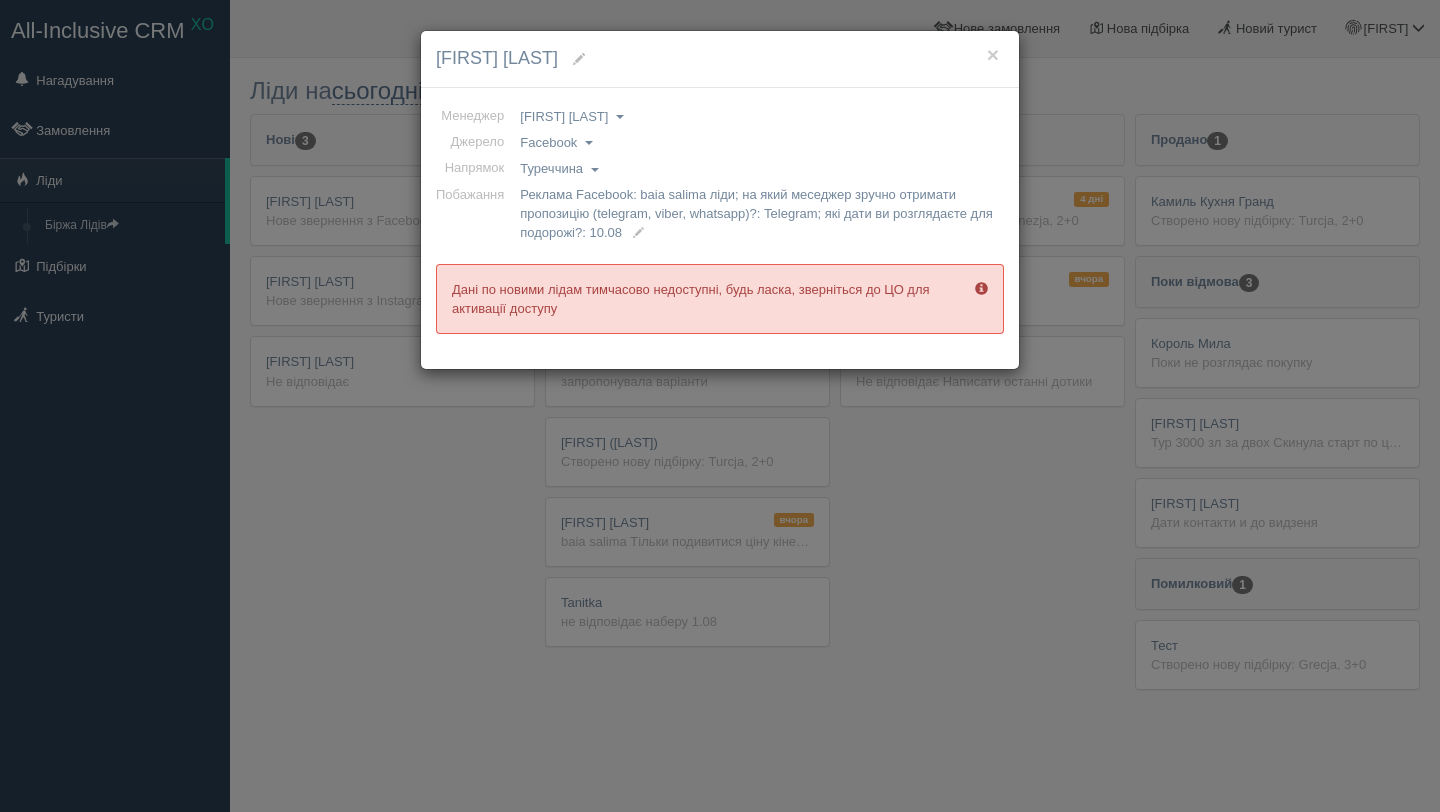 click at bounding box center [638, 233] 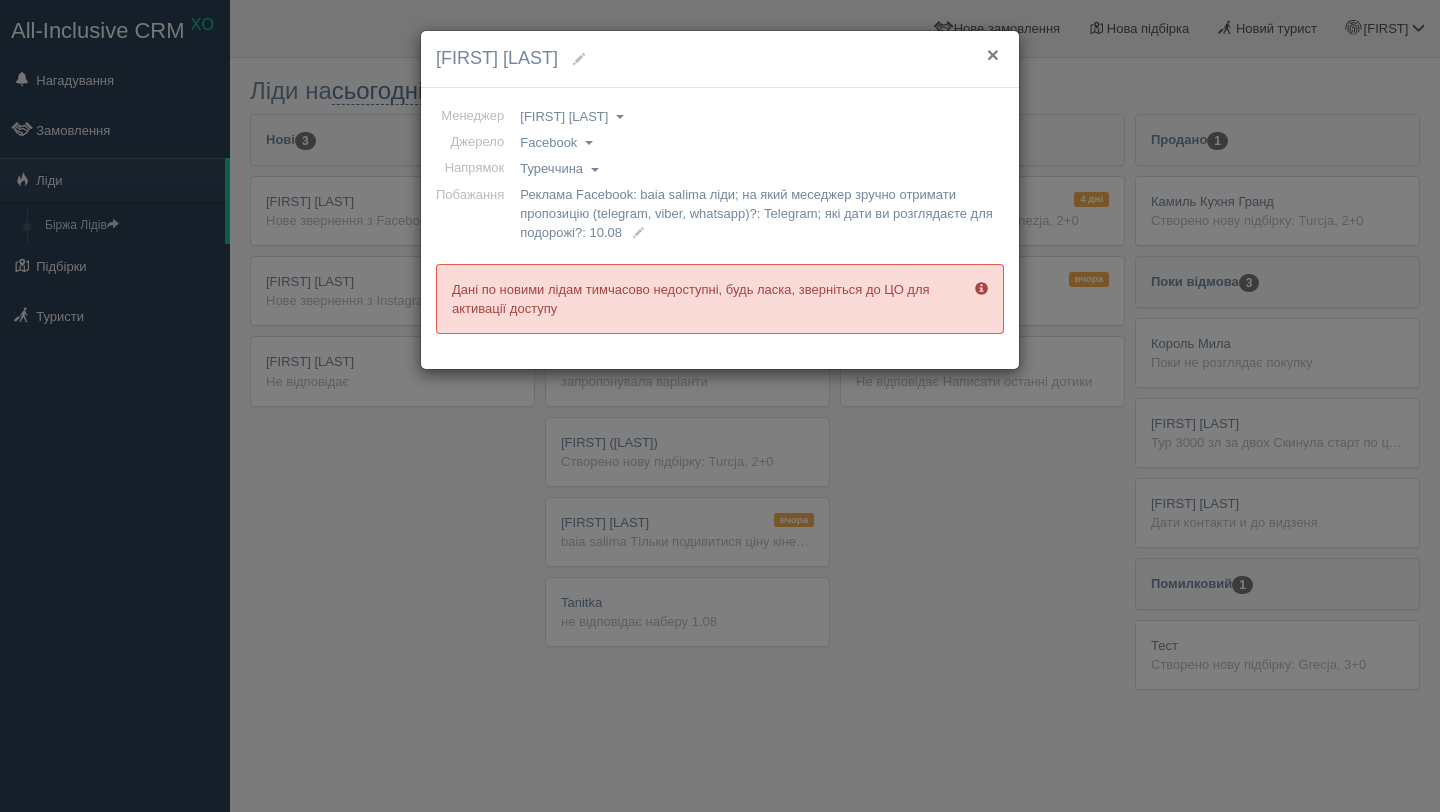 click on "×" at bounding box center (993, 54) 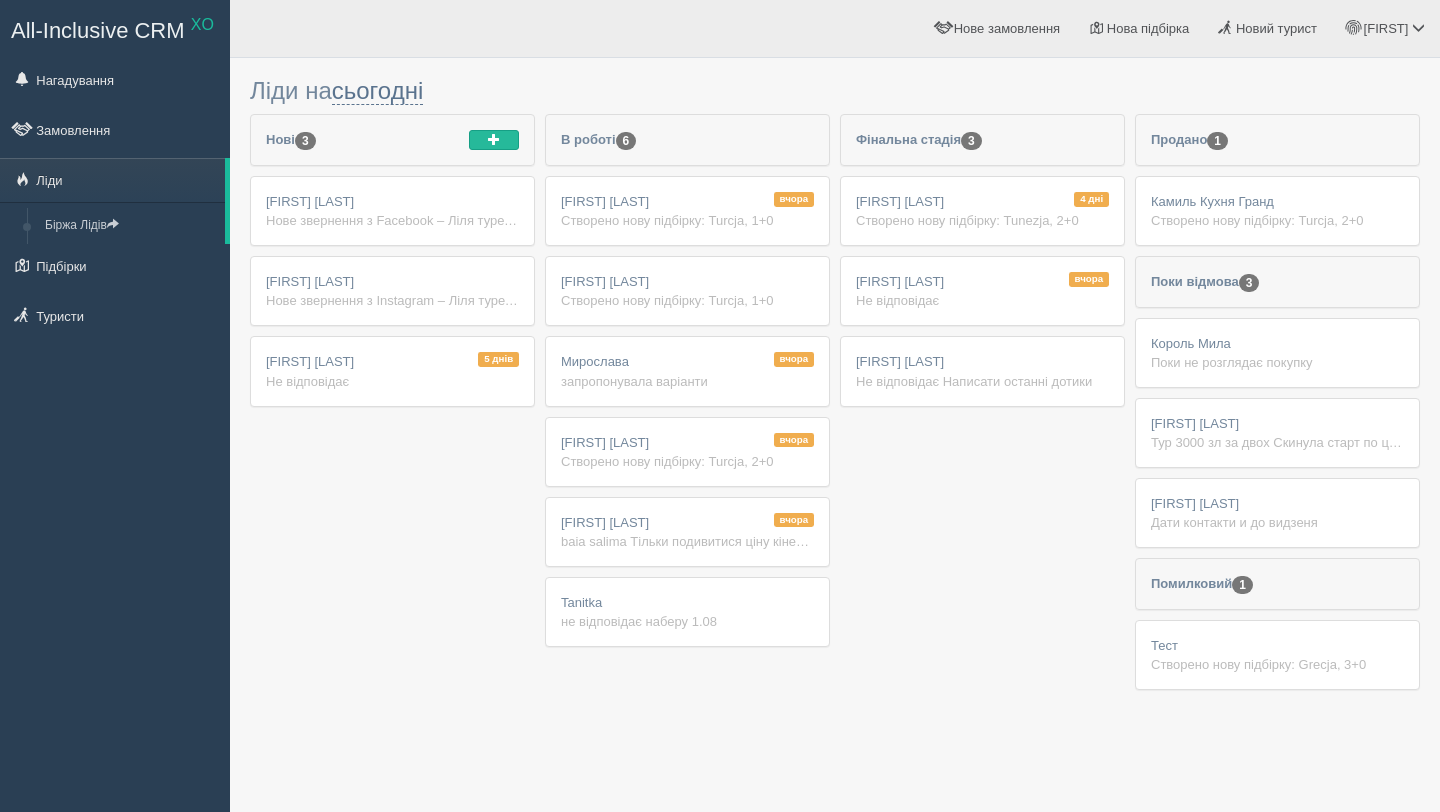 scroll, scrollTop: 0, scrollLeft: 0, axis: both 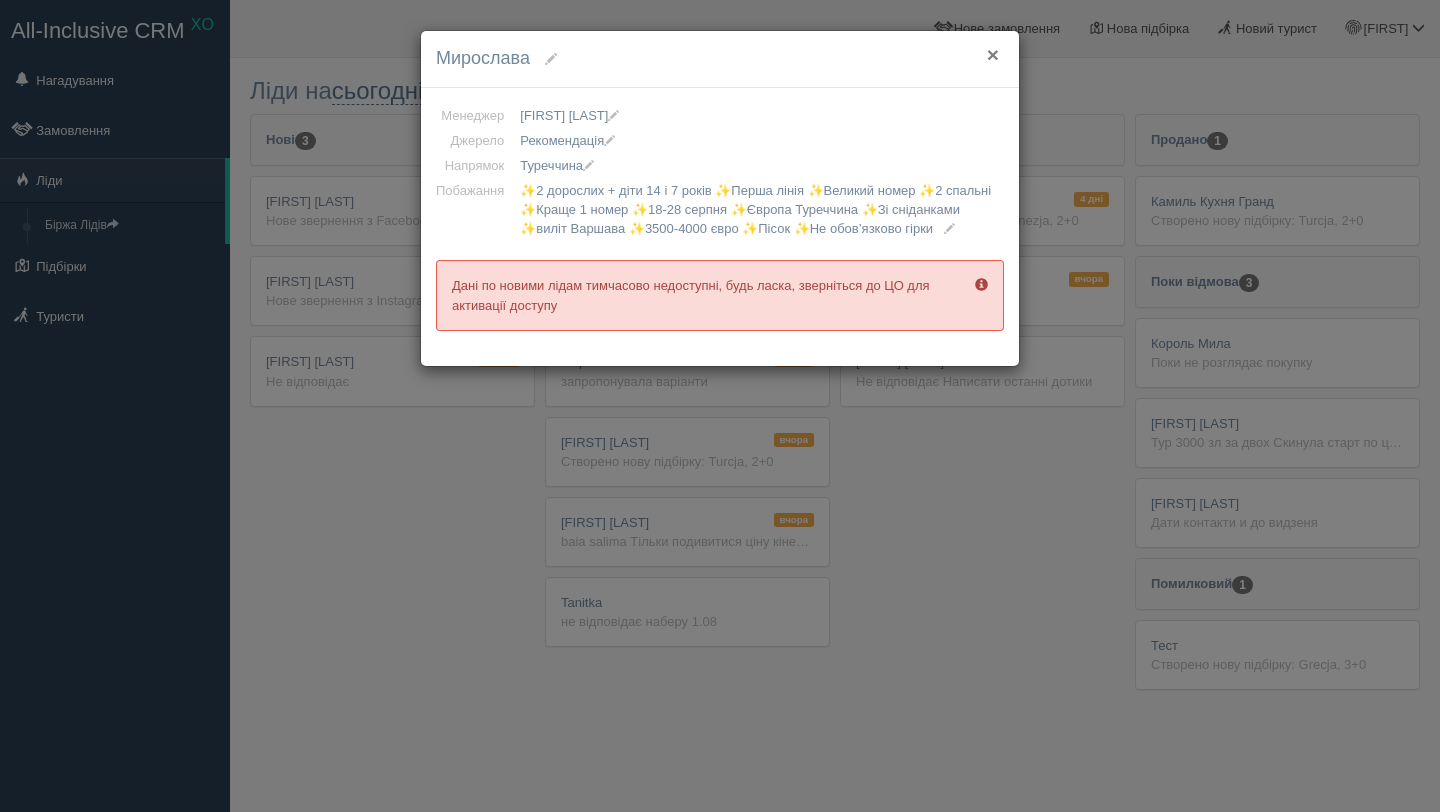 click on "×" at bounding box center [993, 54] 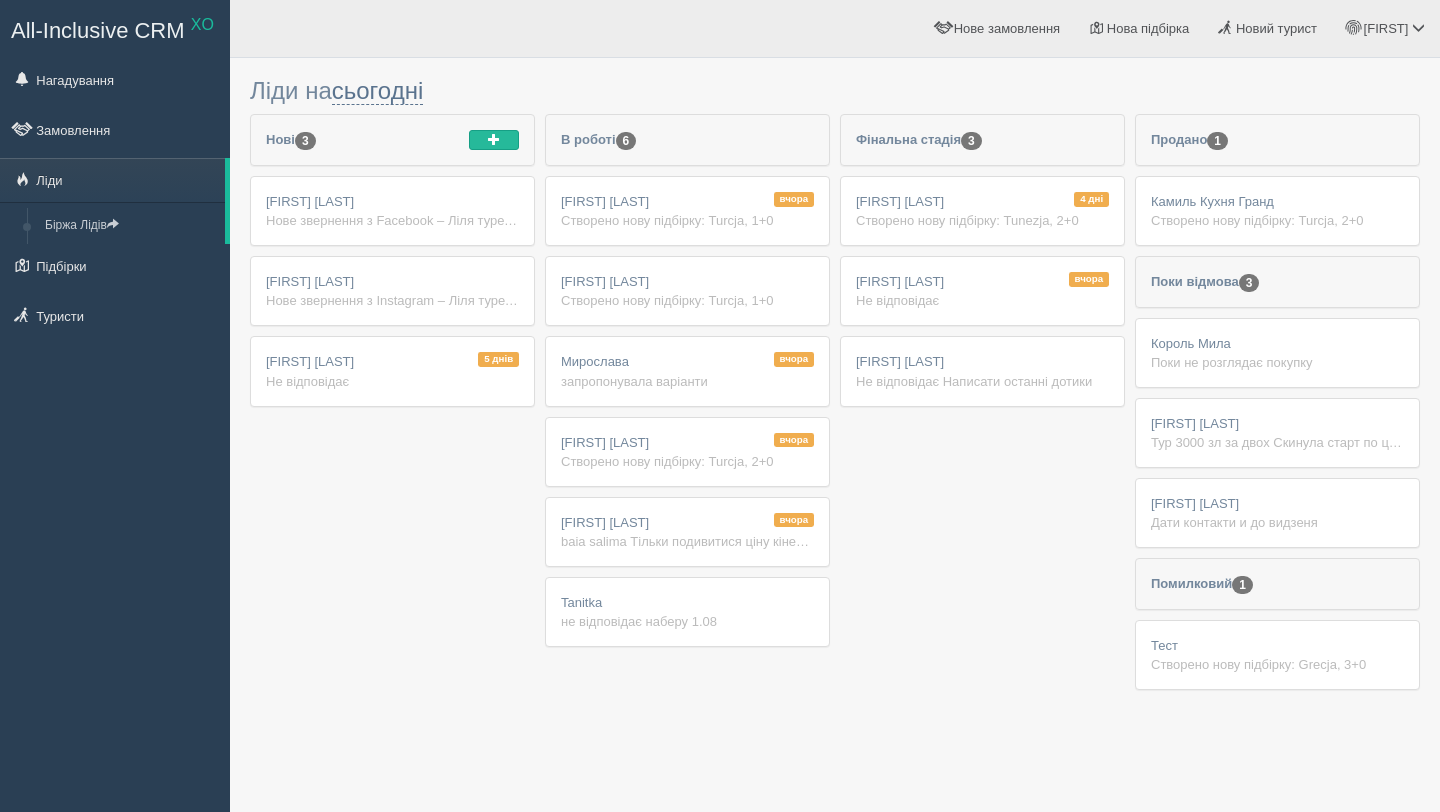 click on "вчора      [FIRST] [LAST]
Створено нову підбірку: Turcja, 1+0" at bounding box center (687, 211) 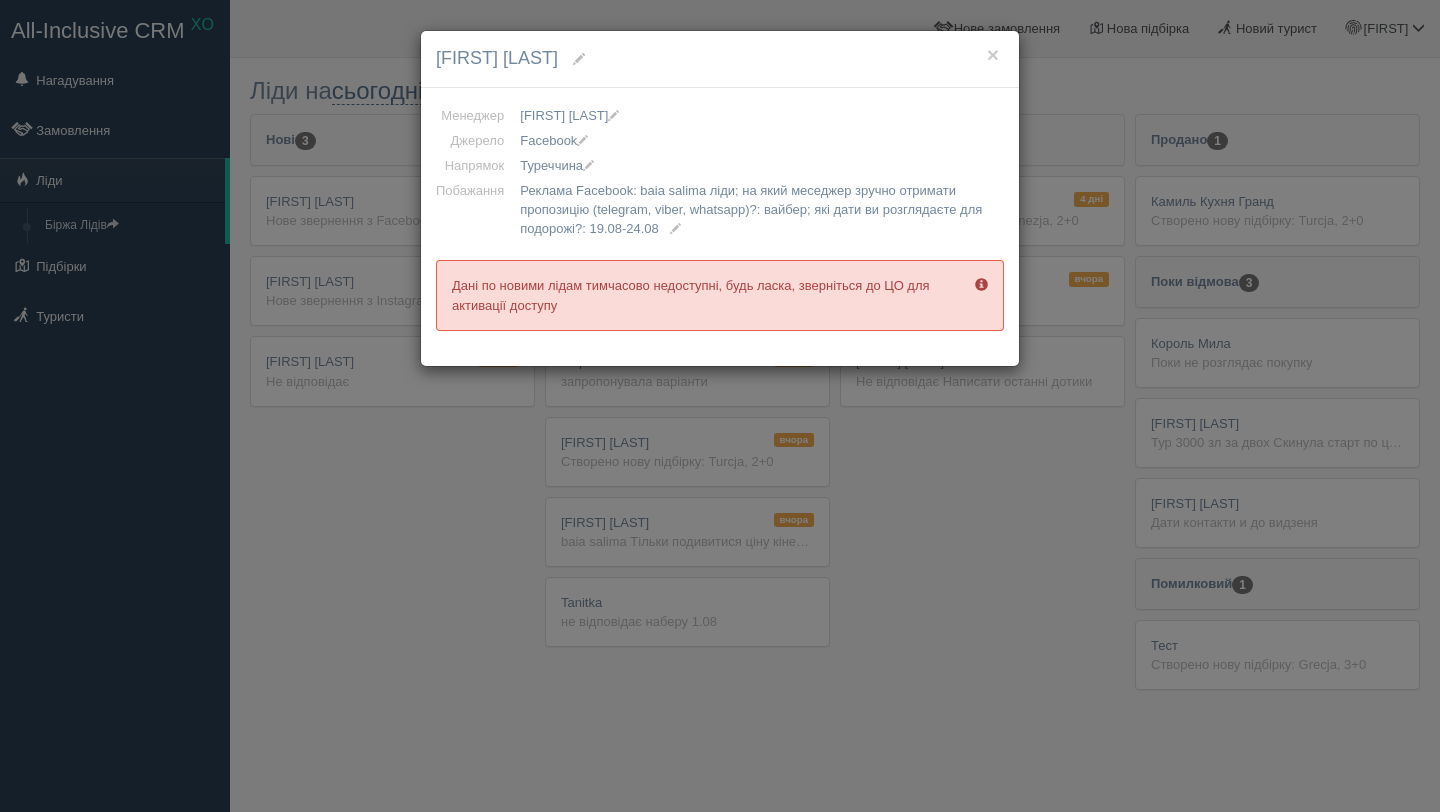 click on "Дані по новими лідам тимчасово недоступні, будь ласка, зверніться до ЦО для активації доступу" at bounding box center (720, 295) 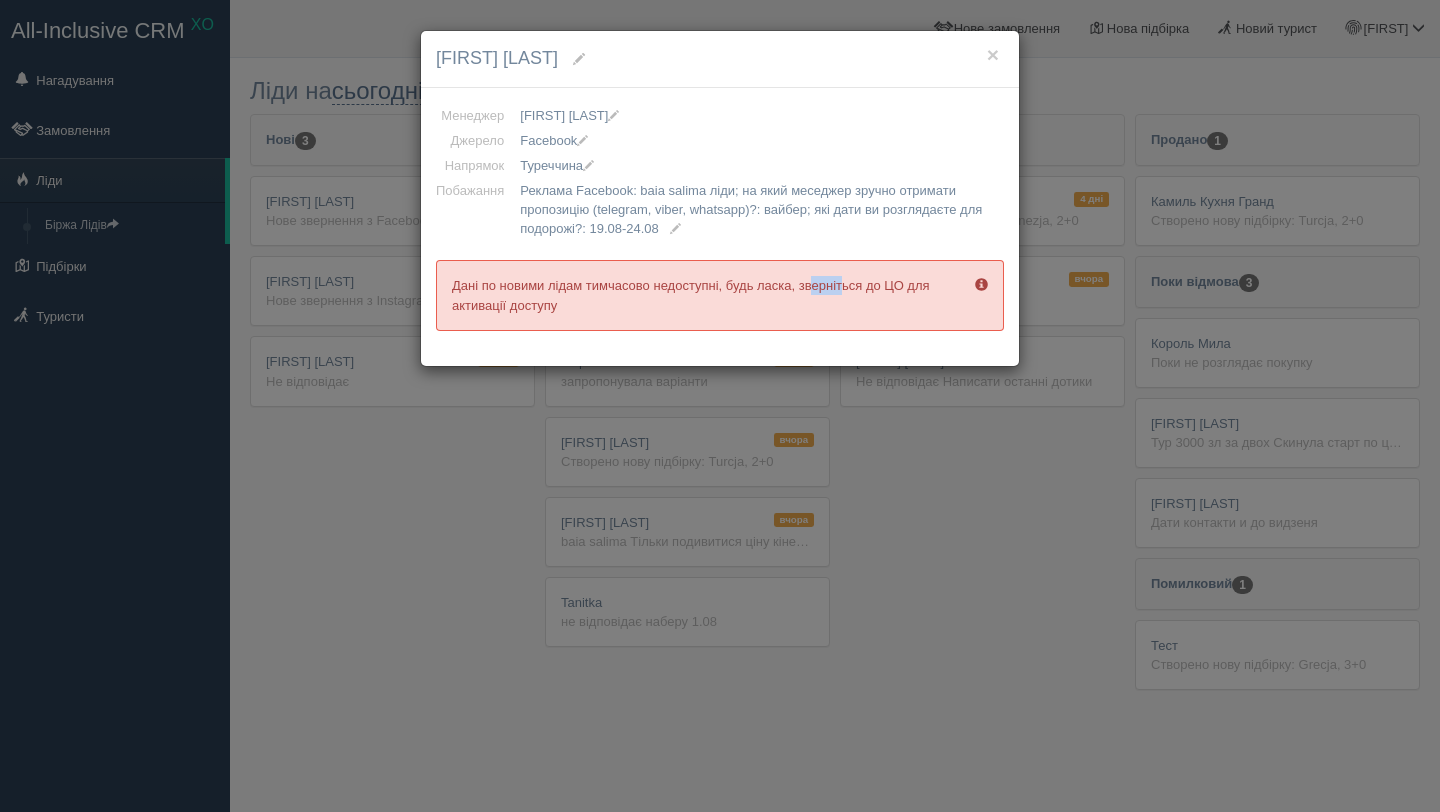click on "Дані по новими лідам тимчасово недоступні, будь ласка, зверніться до ЦО для активації доступу" at bounding box center [720, 295] 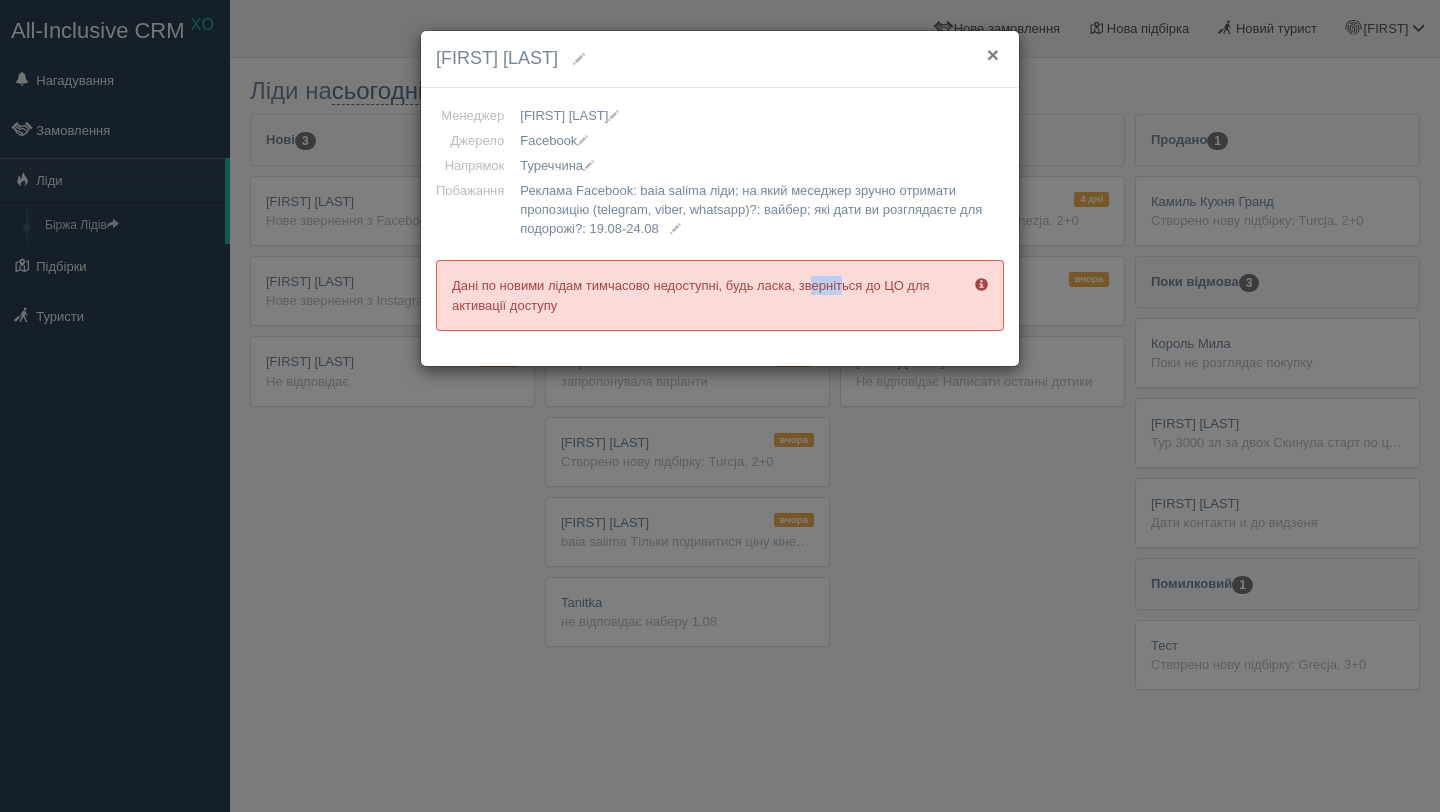 click on "×" at bounding box center [993, 54] 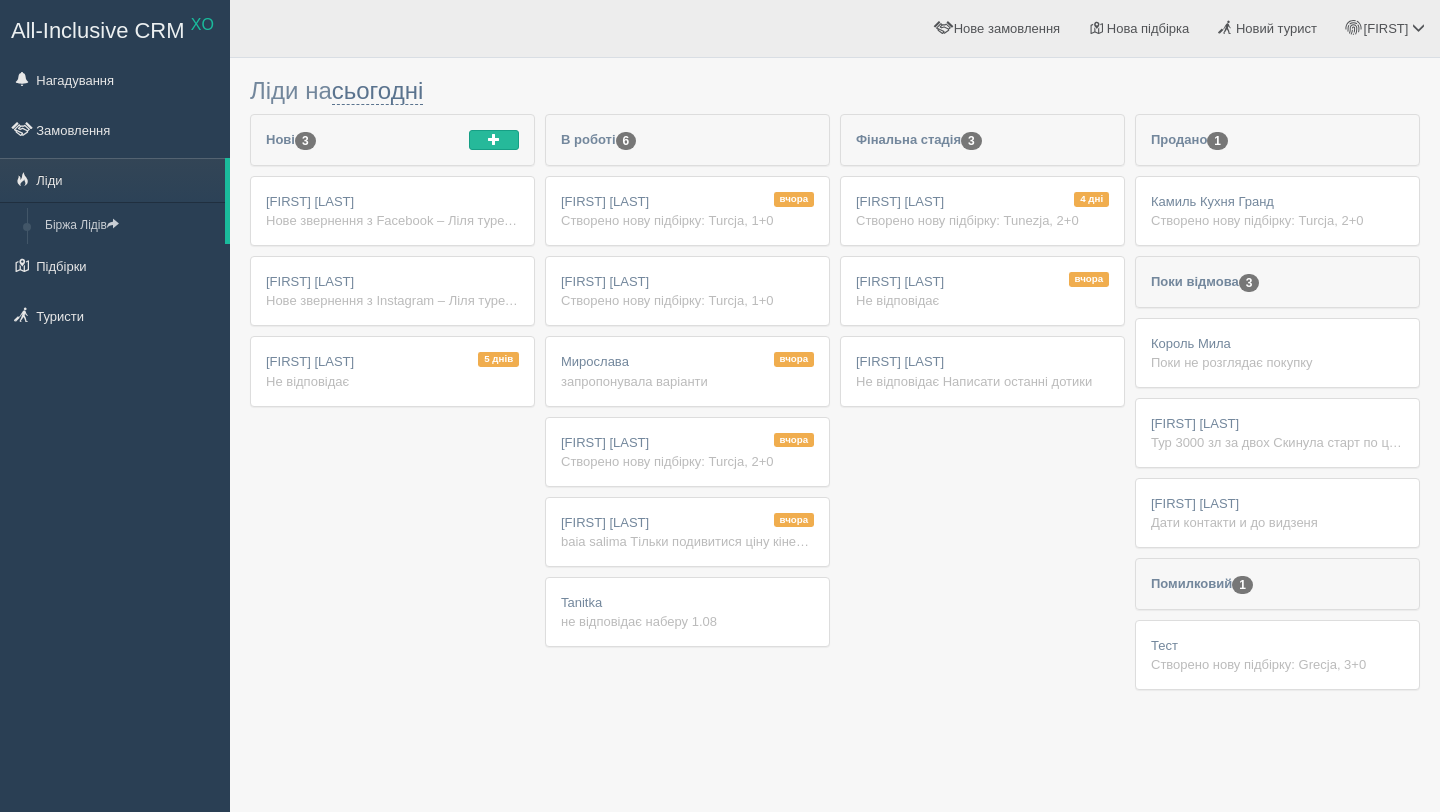 click on "[FIRST] [LAST]
Нове звернення з Facebook – Ліля туреччина baia salima
Ім'я: [FIRST] [LAST]
Телефон: [PHONE]
Реклама Facebook: baia salima ліди
на який меседжер зручно отримати пропозицію (telegram, viber, whatsapp)?: Telegram
які дати ви розглядаєте для подорожі?: 10.08" at bounding box center (392, 211) 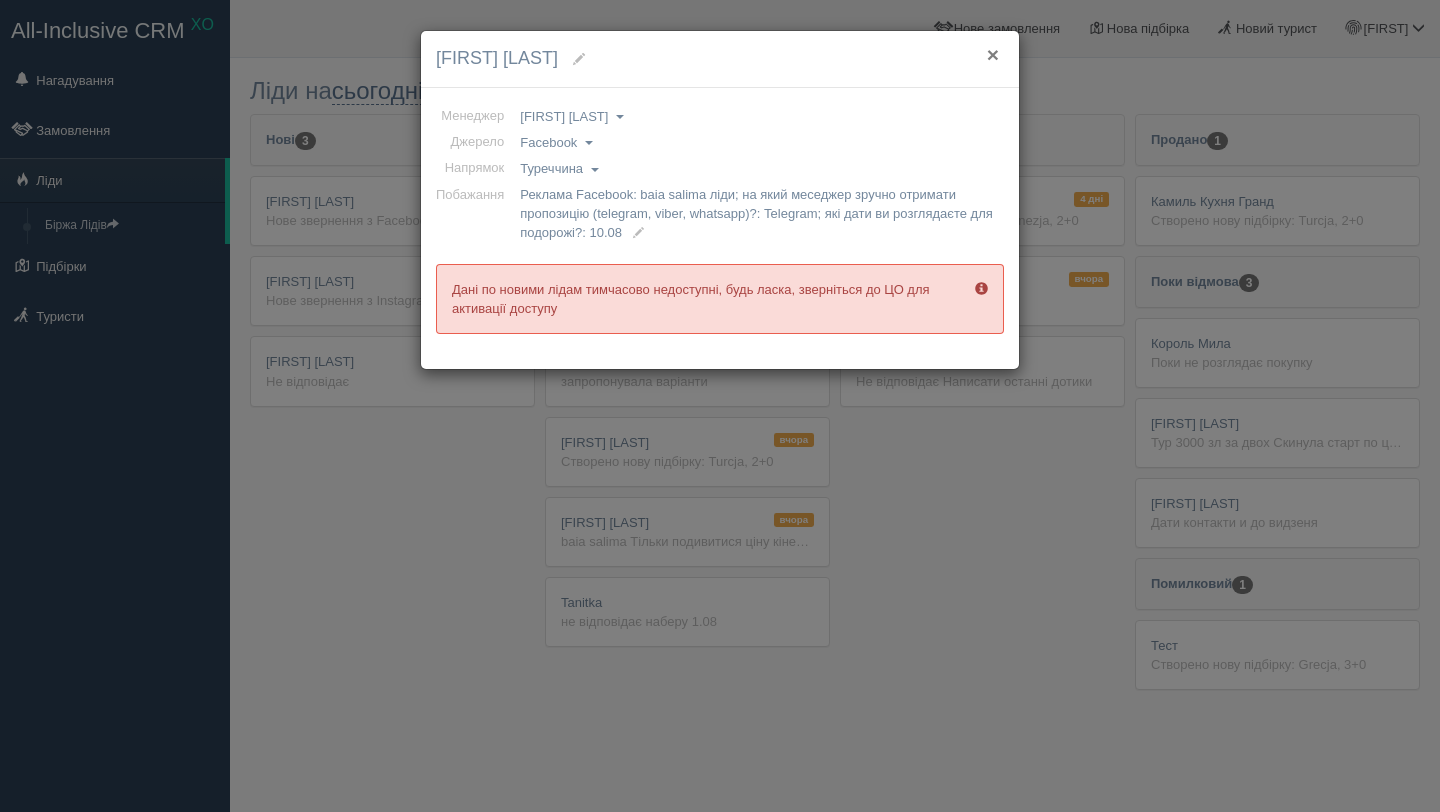 click on "×" at bounding box center [993, 54] 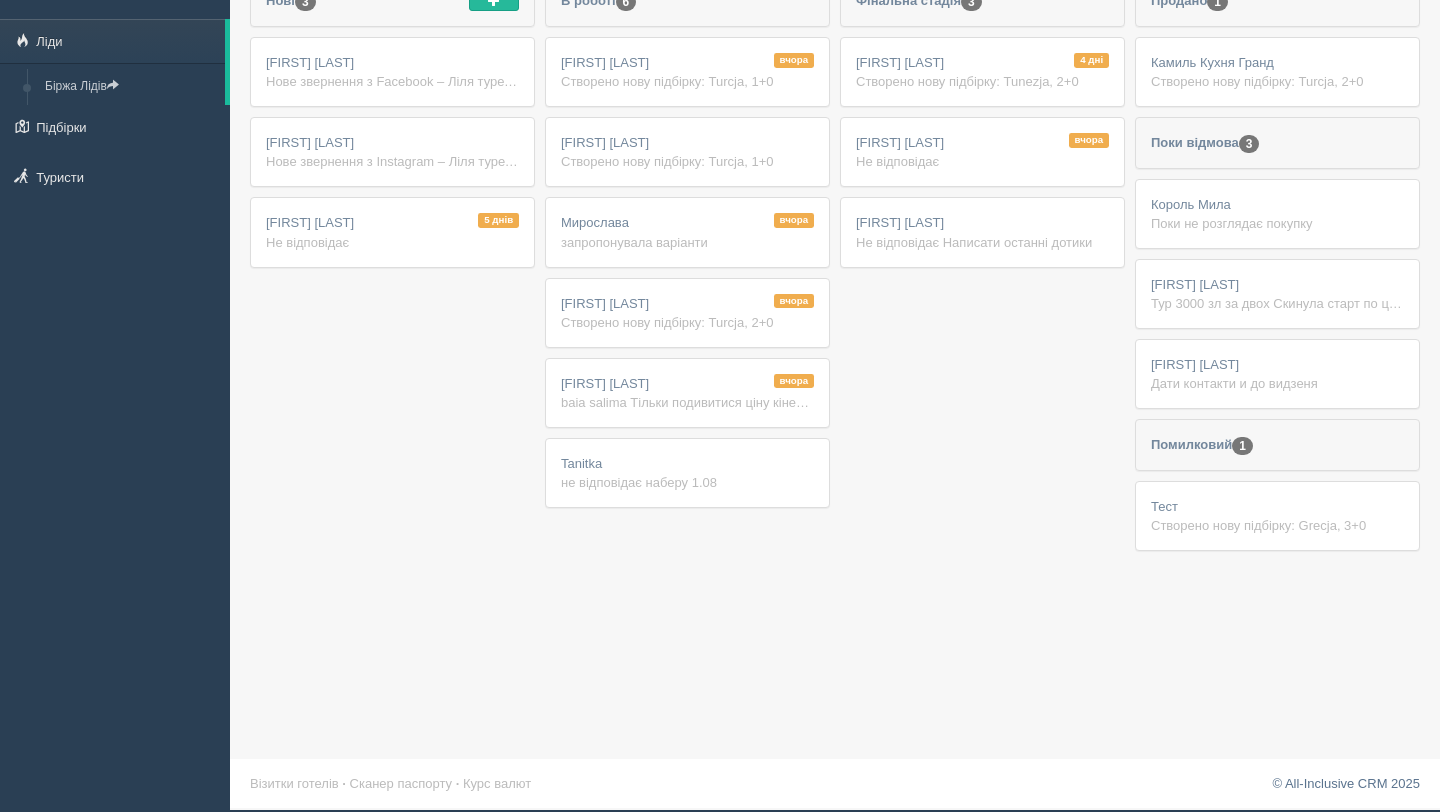 scroll, scrollTop: 0, scrollLeft: 0, axis: both 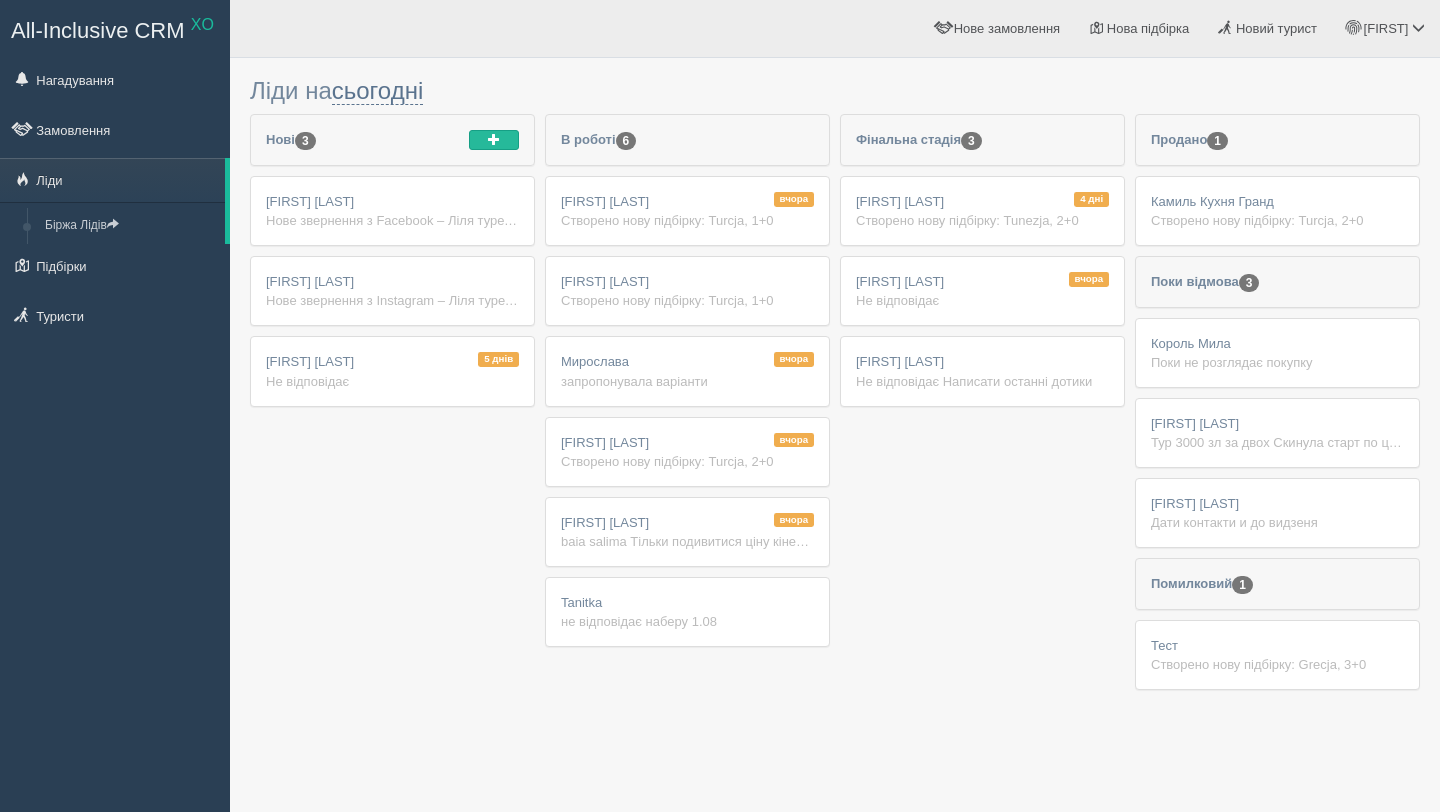 click on "[FIRST] [LAST]" at bounding box center (900, 361) 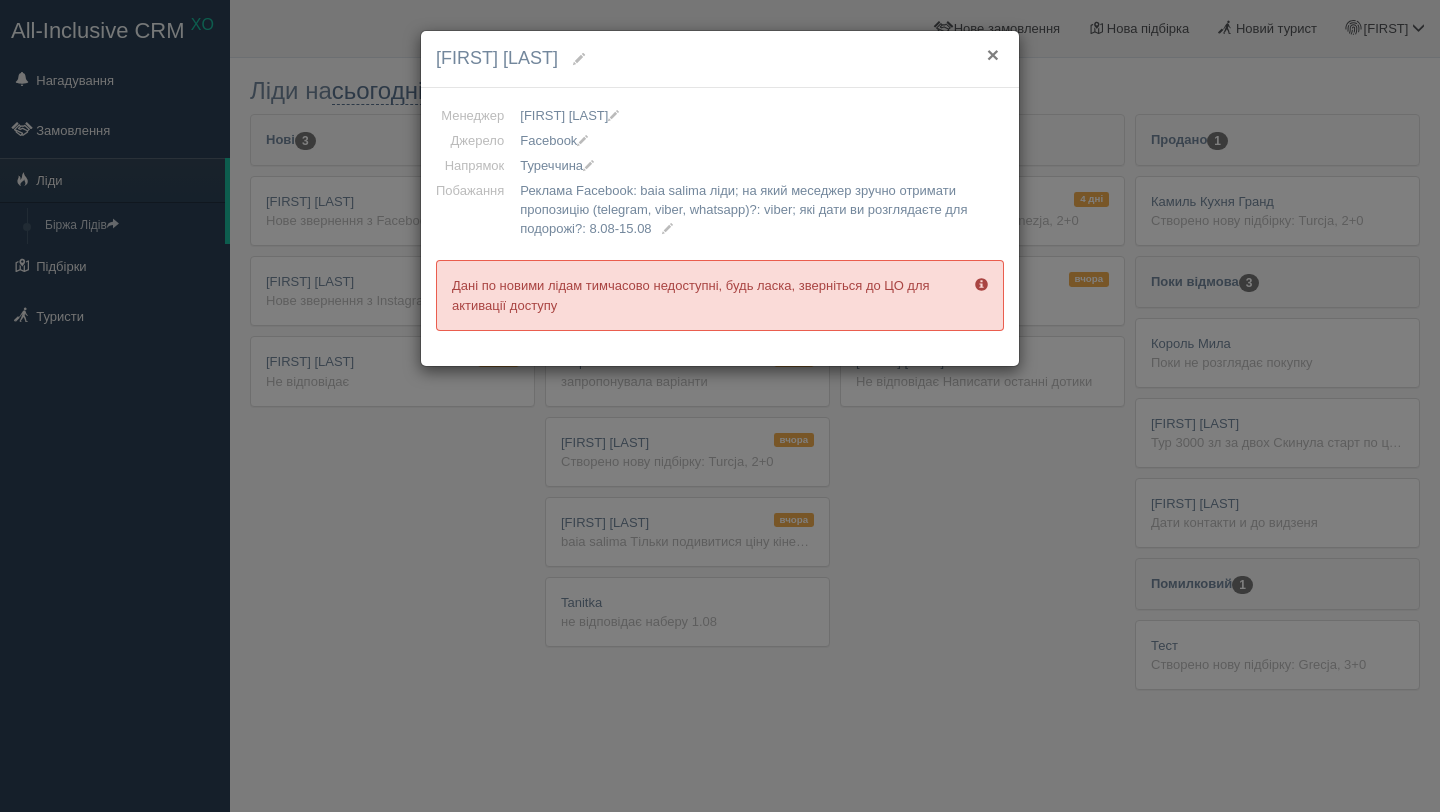 click on "×" at bounding box center [993, 54] 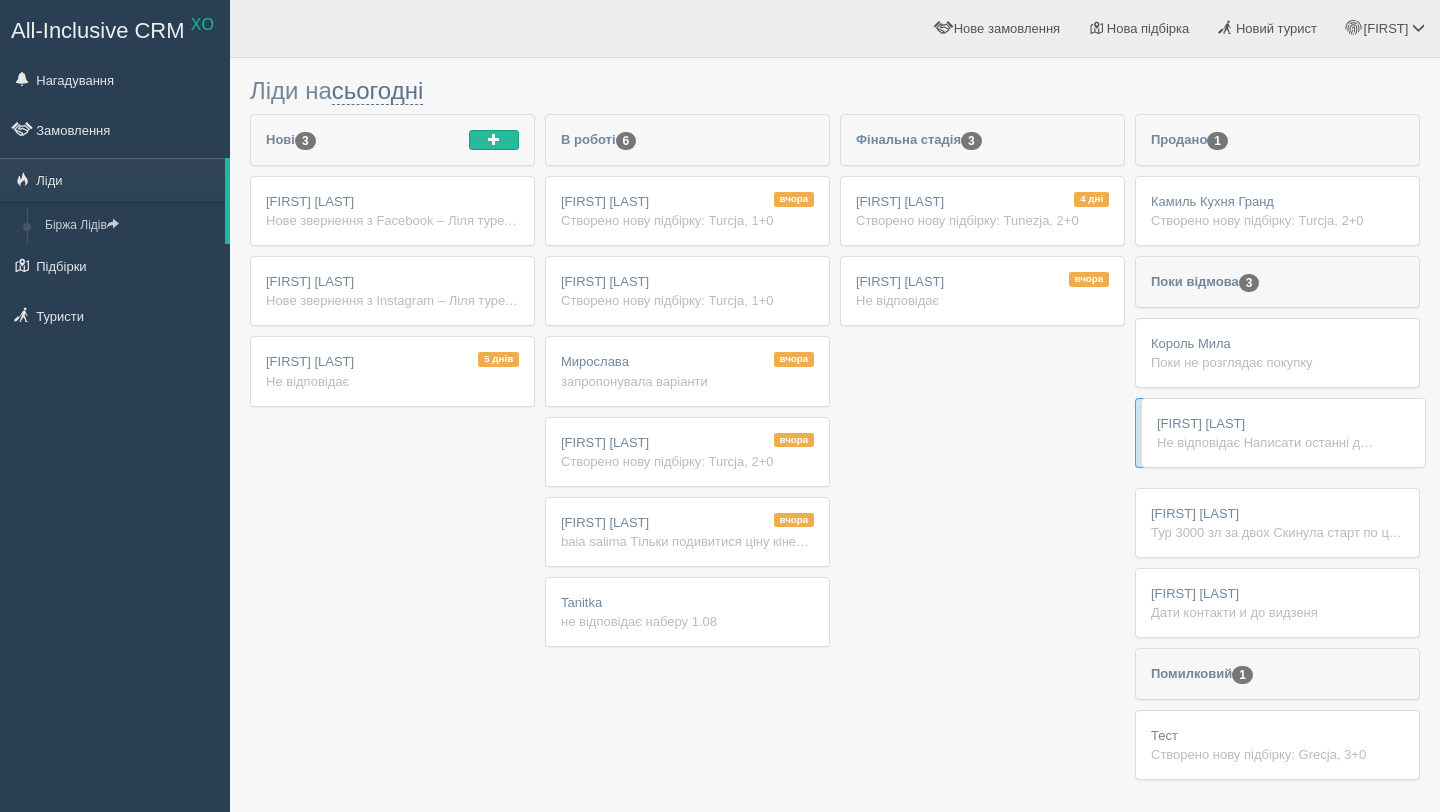 drag, startPoint x: 938, startPoint y: 361, endPoint x: 1239, endPoint y: 422, distance: 307.11887 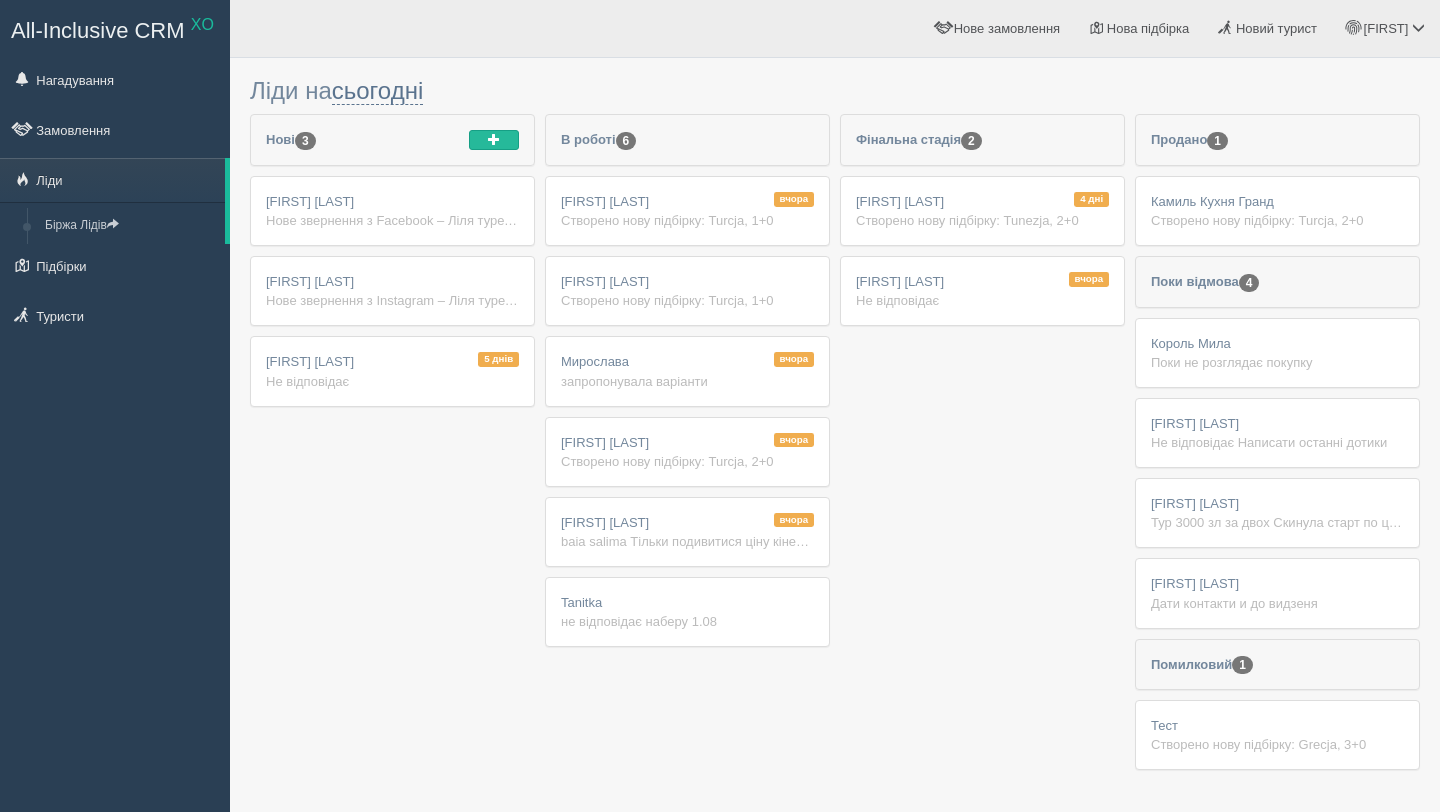 click on "Фінальна стадія
2
4 дні      [FIRST] [LAST]
Створено нову підбірку: Tunezja, 2+0
вчора      [FIRST] [LAST]
Не відповідає" at bounding box center [982, 567] 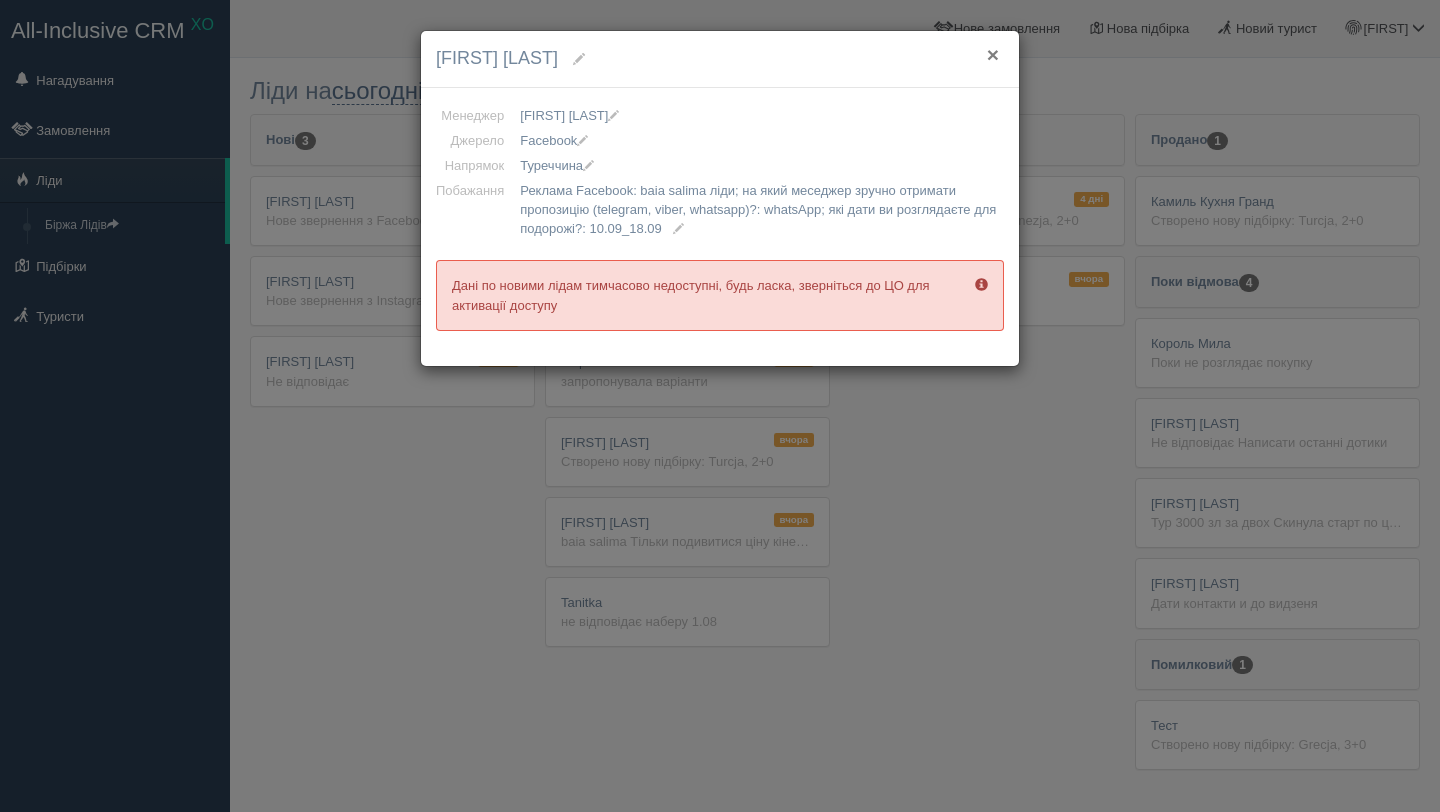click on "×" at bounding box center (993, 54) 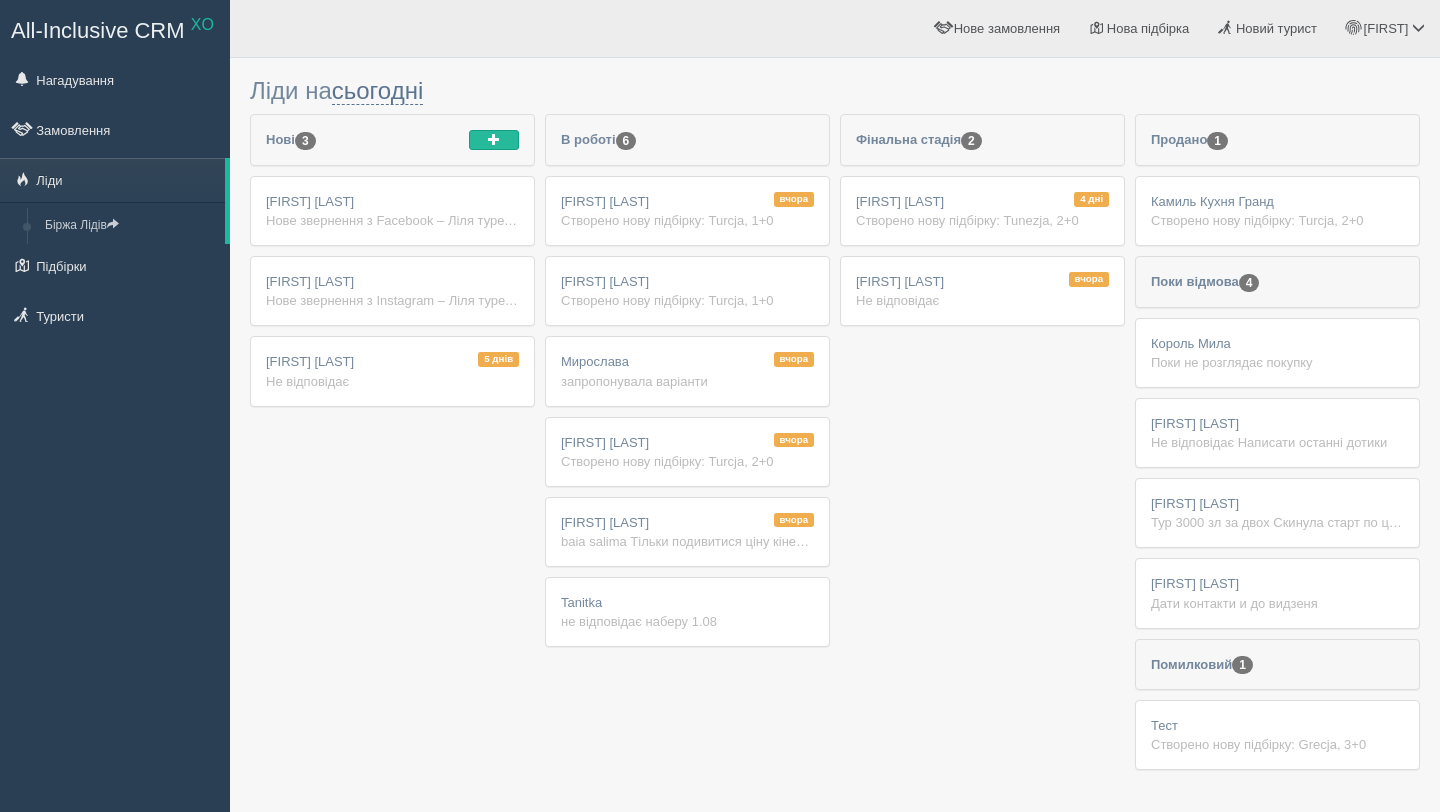 click on "вчора      [FIRST] [LAST]
Створено нову підбірку: Turcja, 1+0" at bounding box center [687, 211] 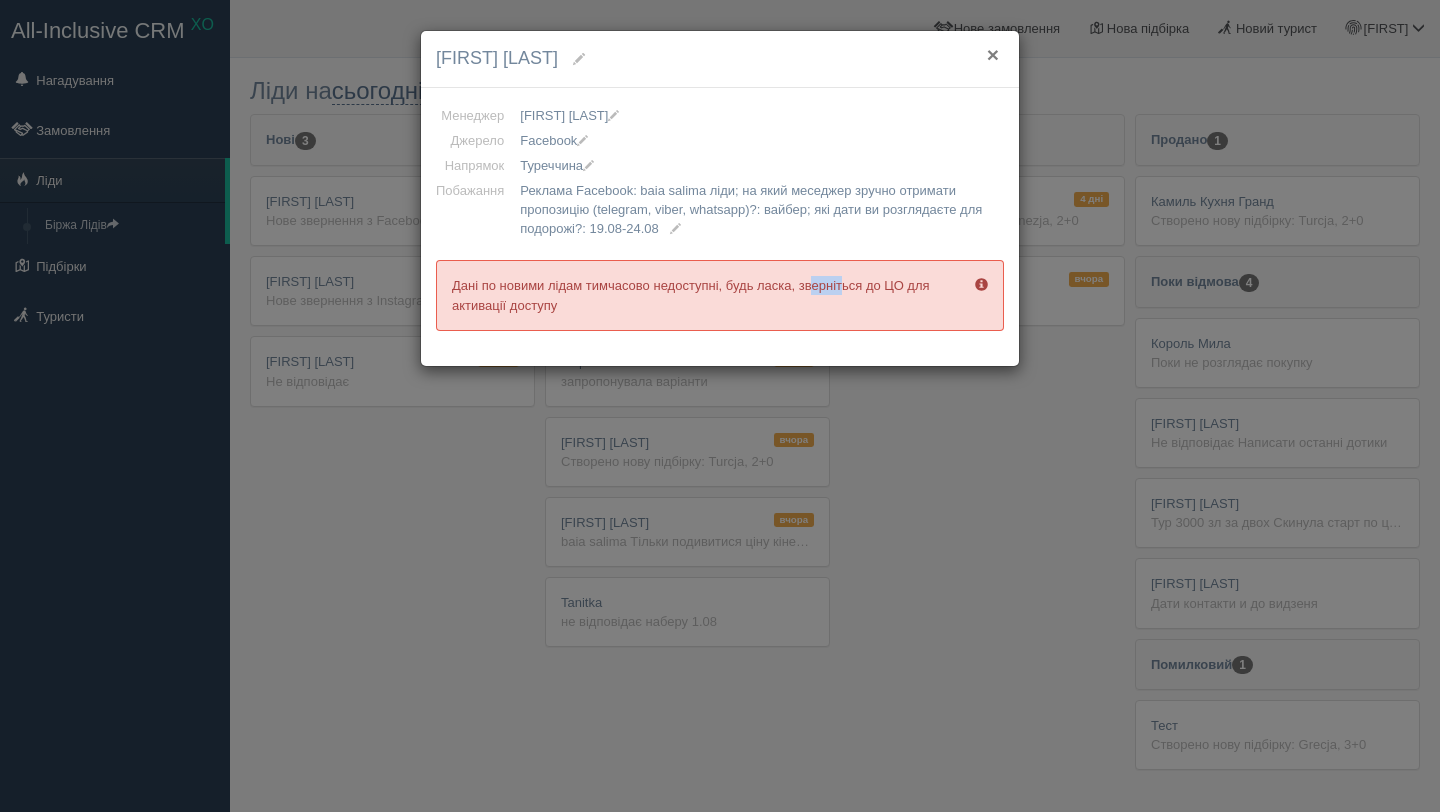 click on "×" at bounding box center [993, 54] 